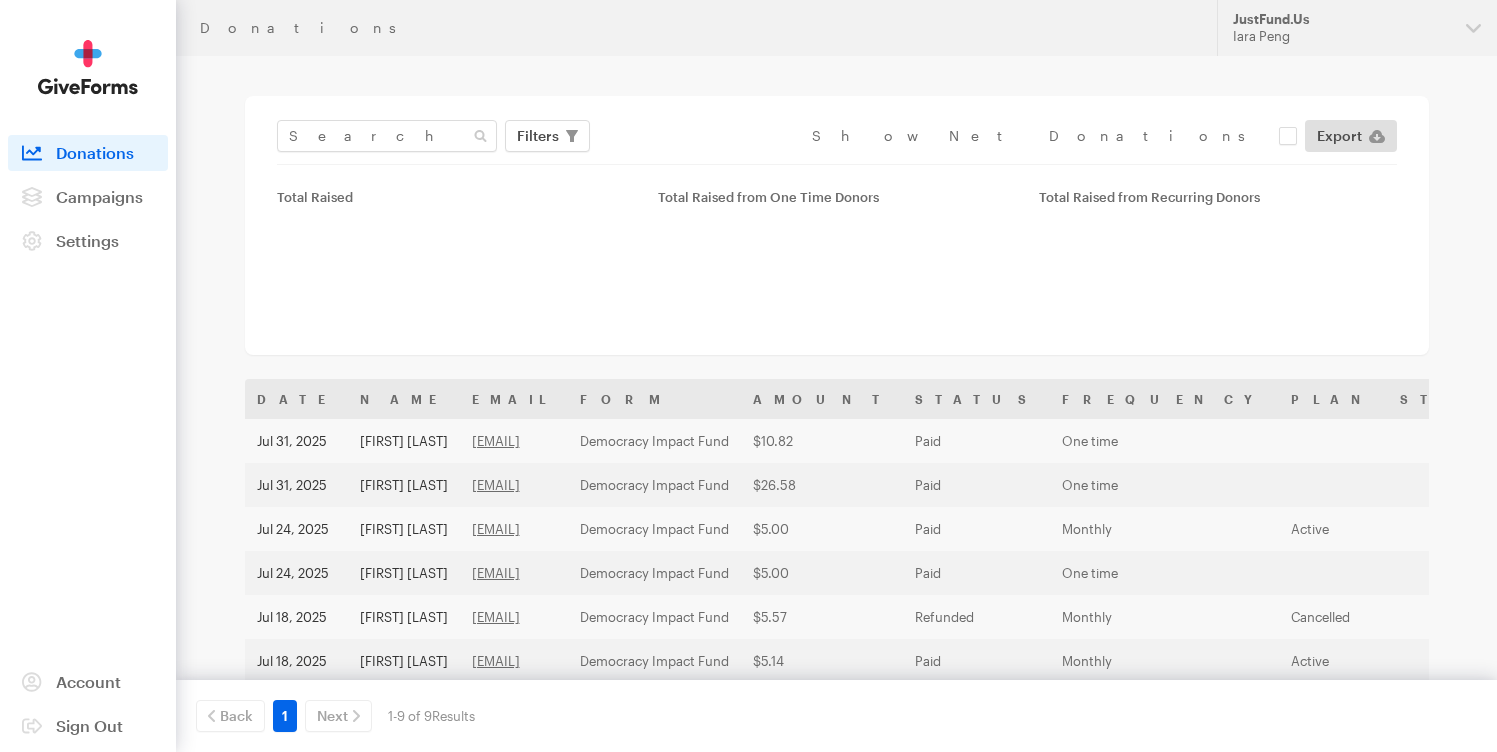 scroll, scrollTop: 0, scrollLeft: 0, axis: both 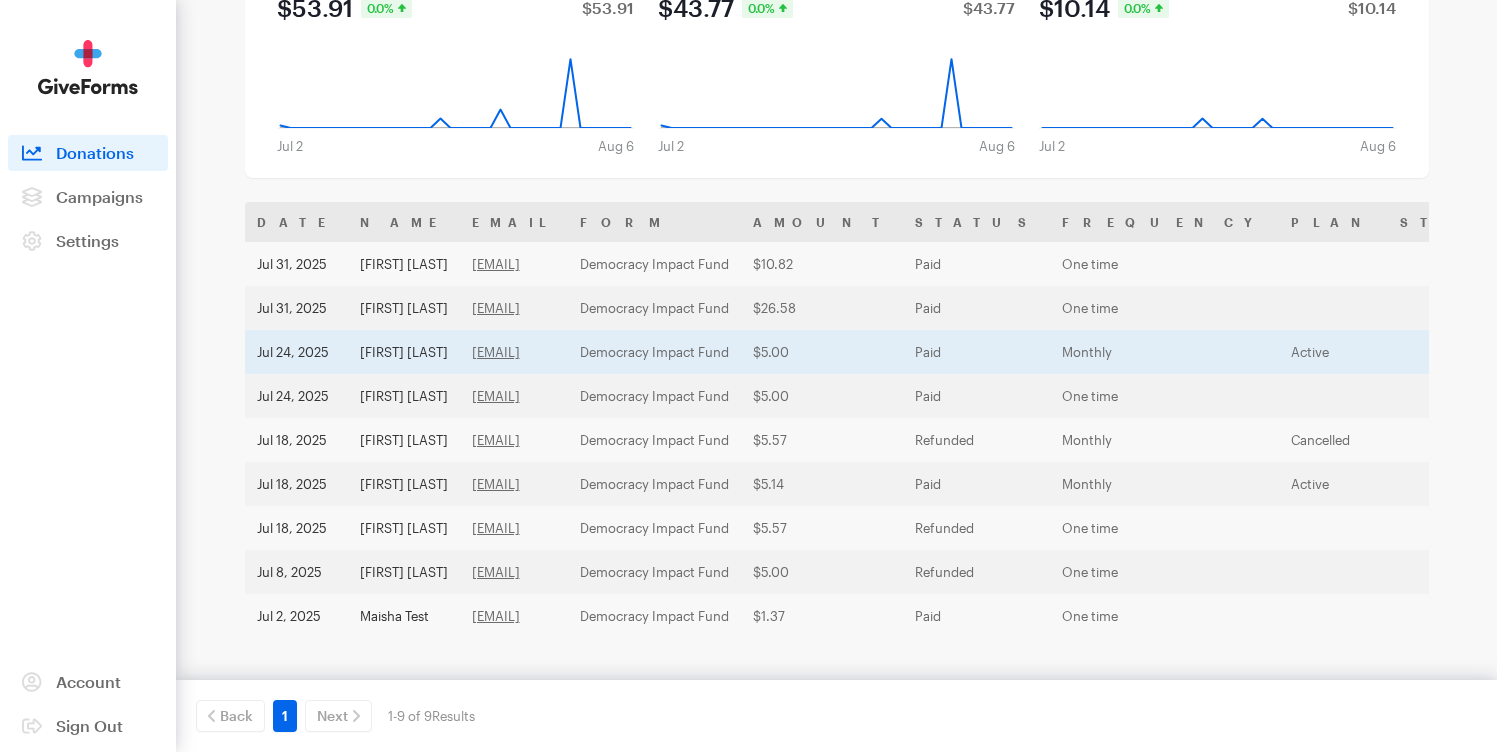 click on "Democracy Impact Fund" at bounding box center [654, 352] 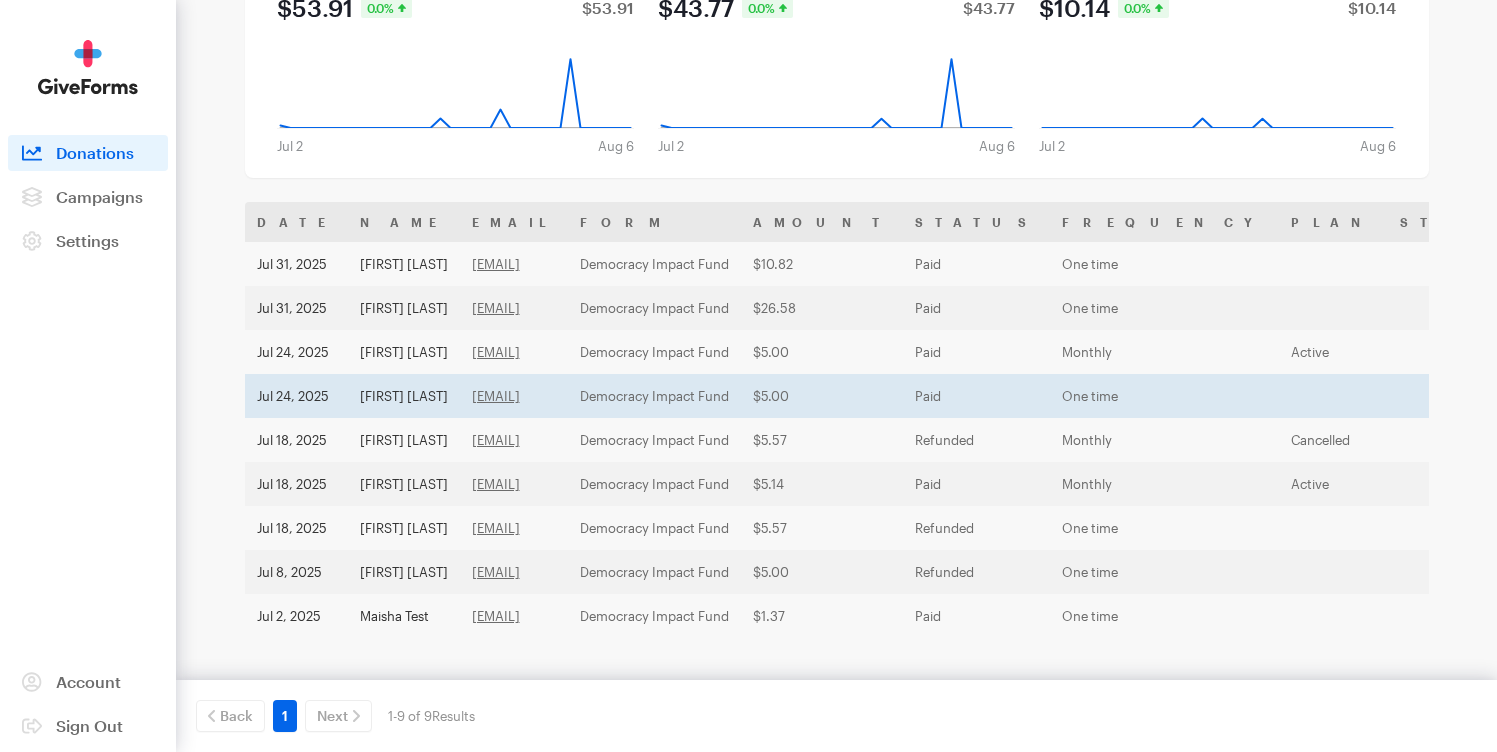 click on "$5.00" at bounding box center [822, 396] 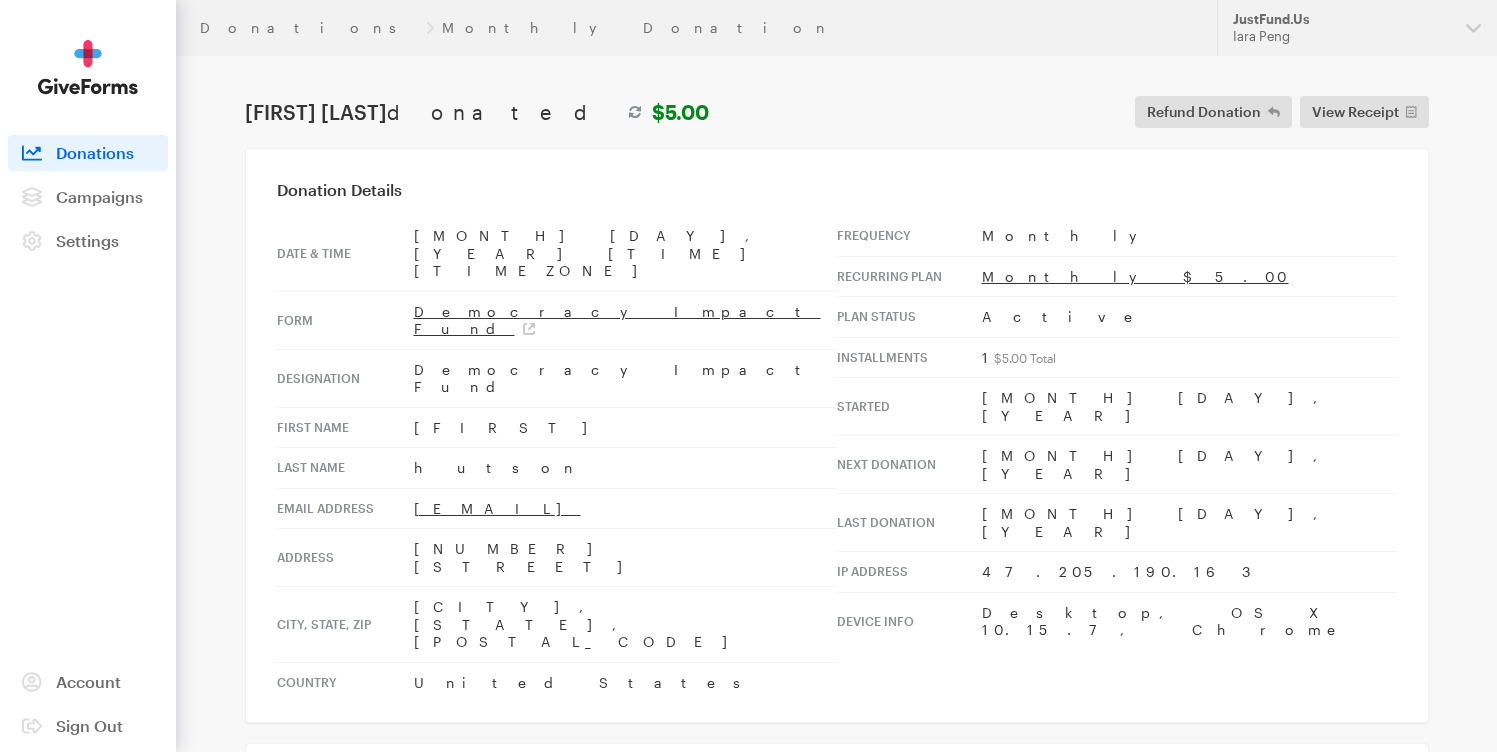scroll, scrollTop: 0, scrollLeft: 0, axis: both 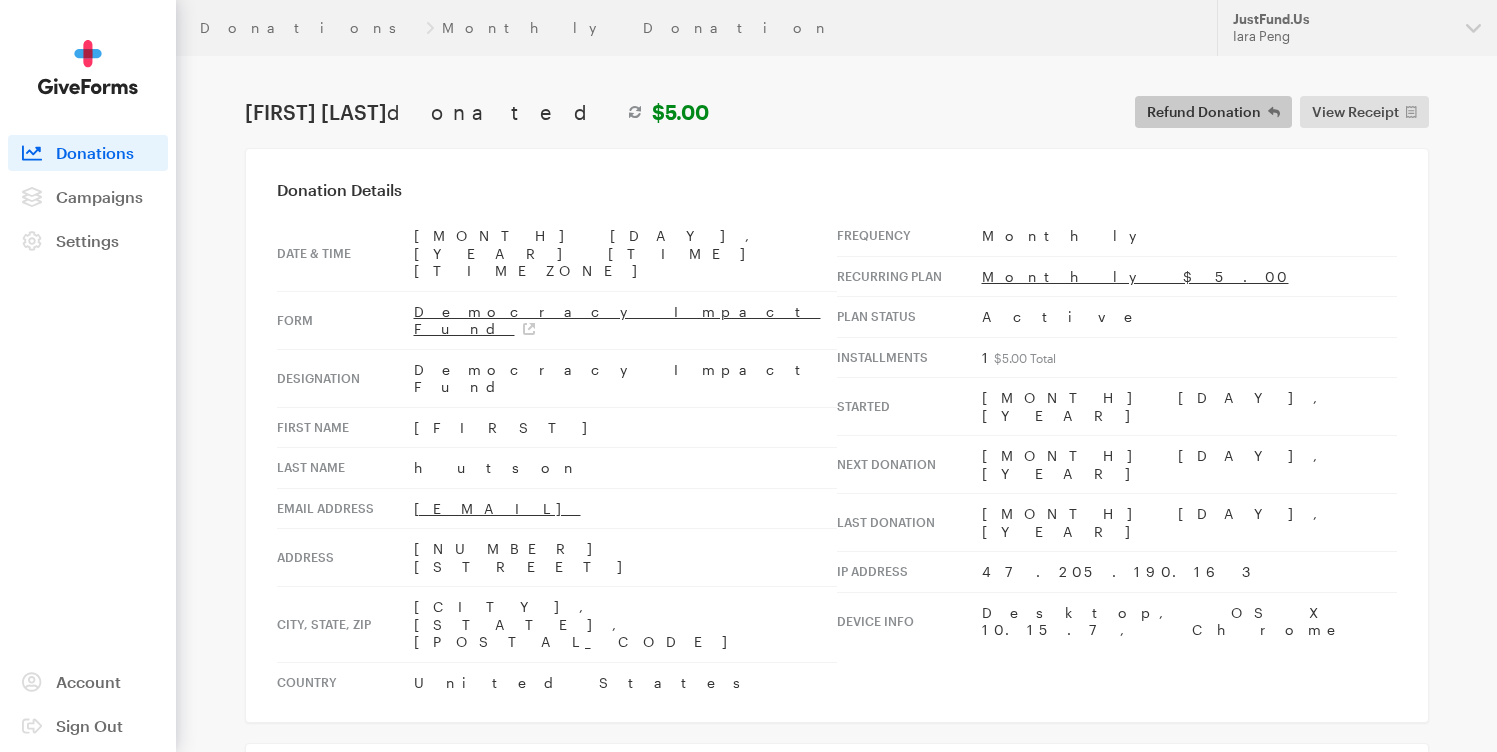 click on "Refund Donation" at bounding box center (1213, 112) 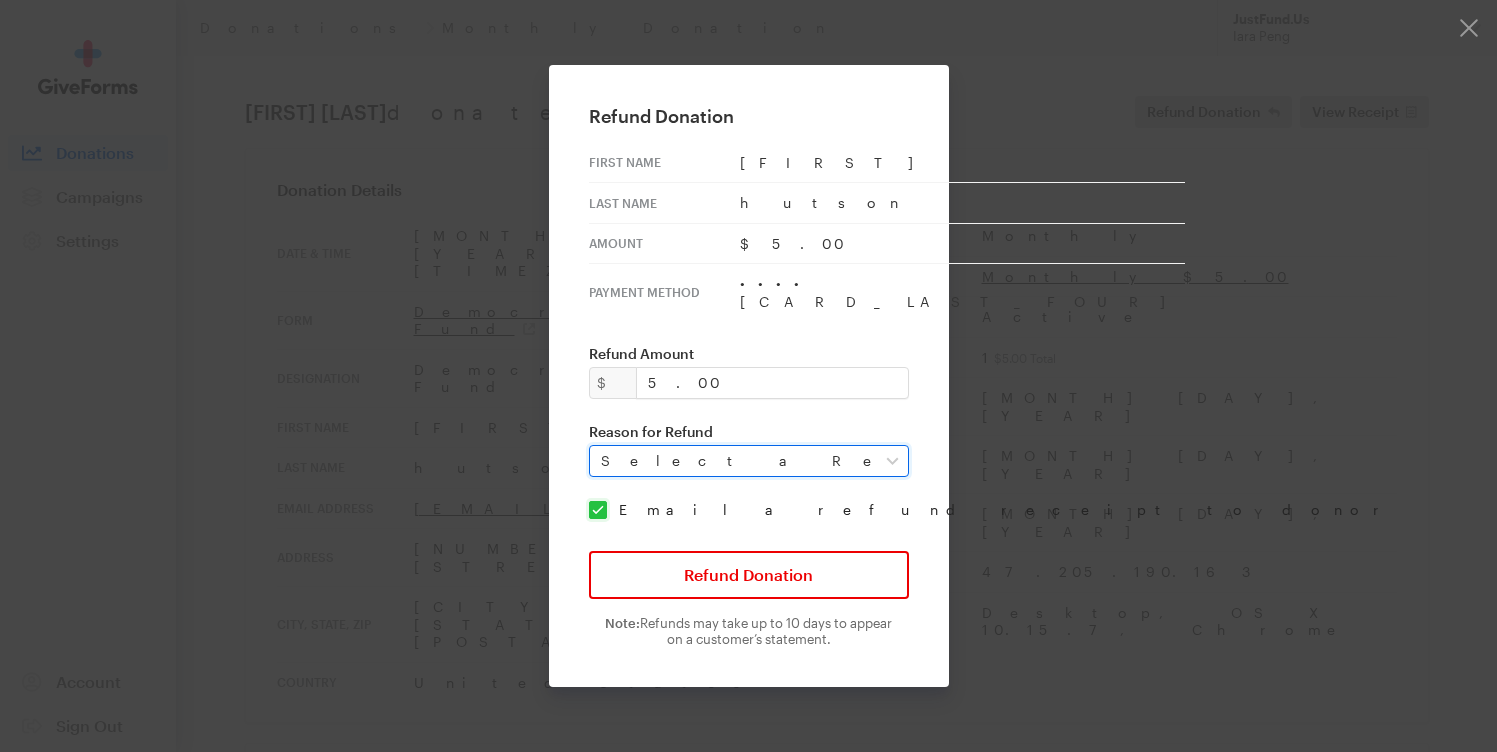 click on "Select a Reason
Fraud
Duplicate
Other" at bounding box center (749, 461) 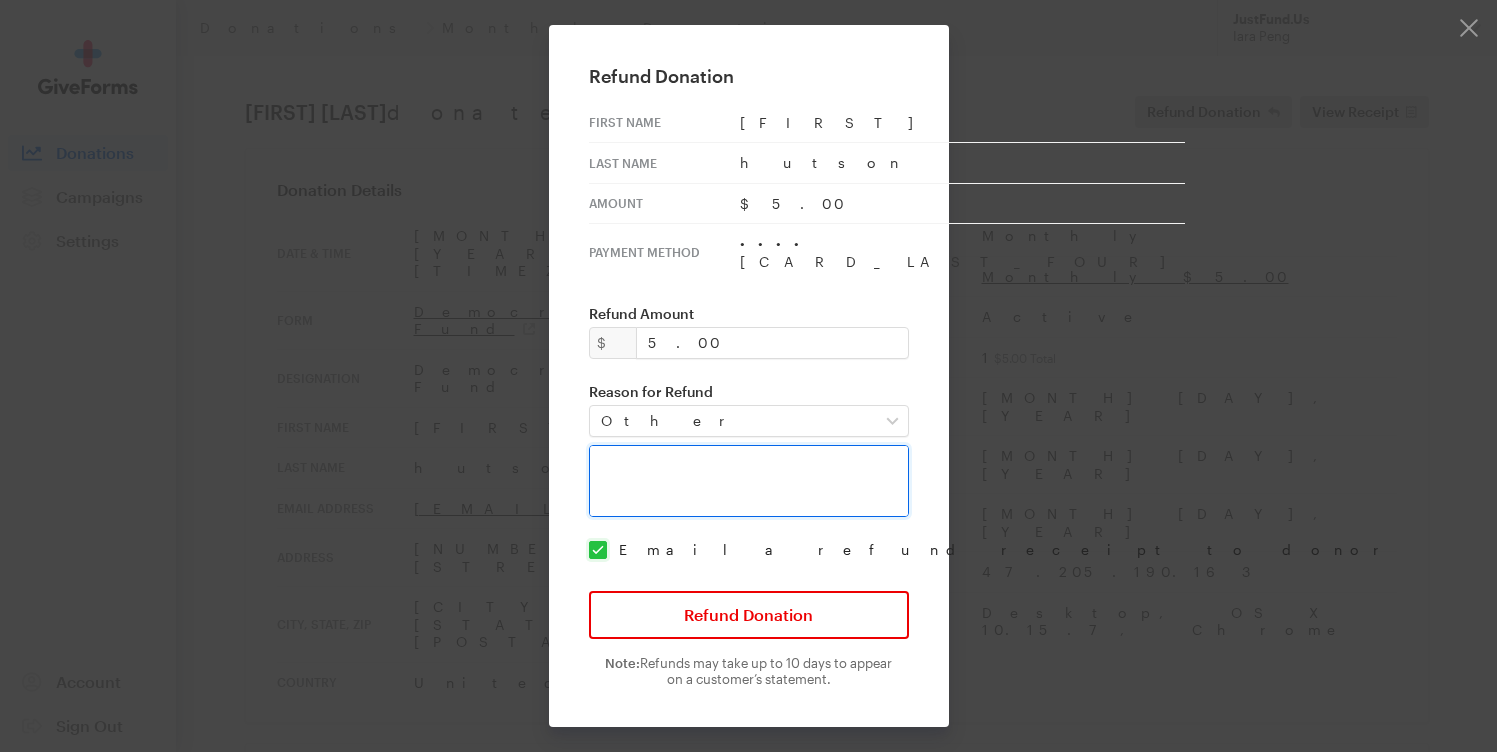 click at bounding box center (749, 481) 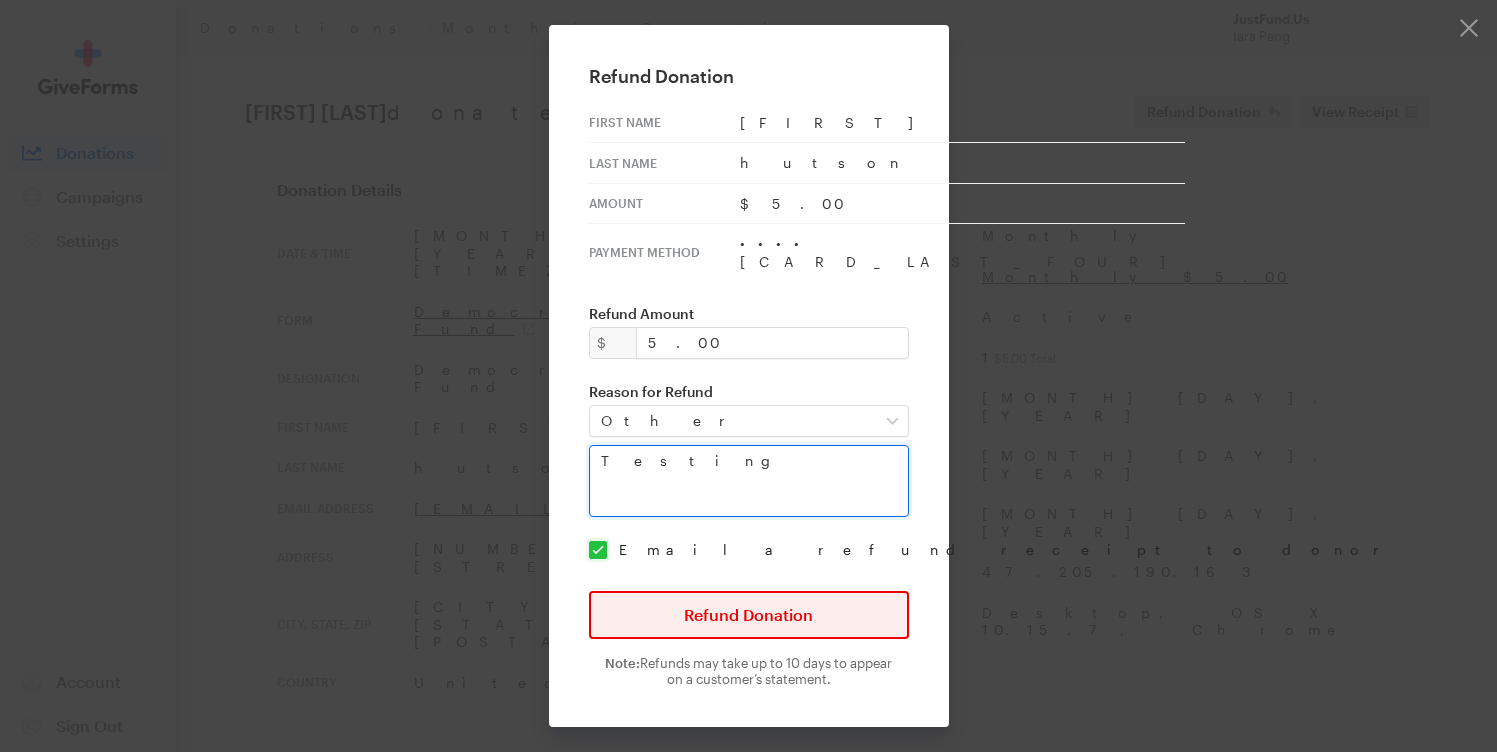 type on "Testing" 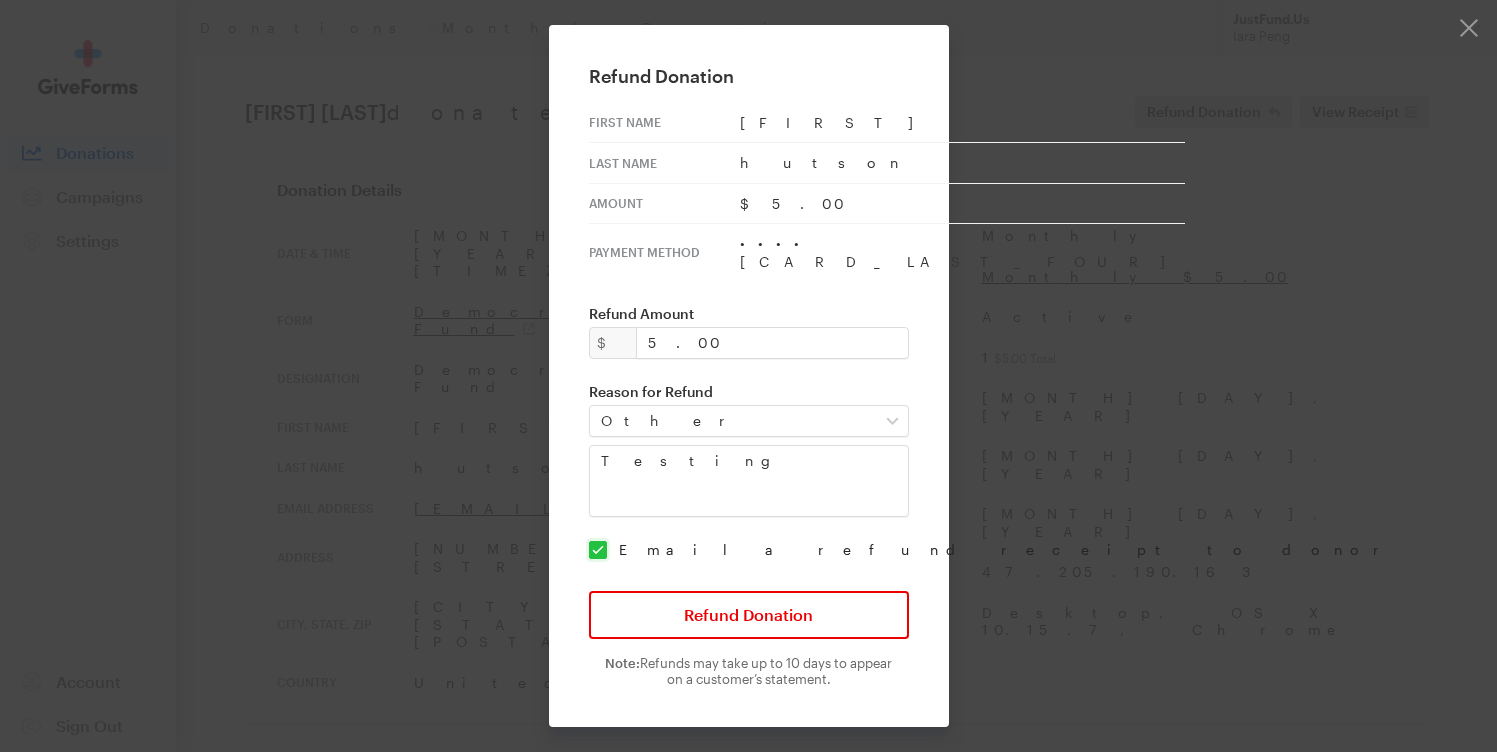 click on "Refund Donation" at bounding box center (749, 615) 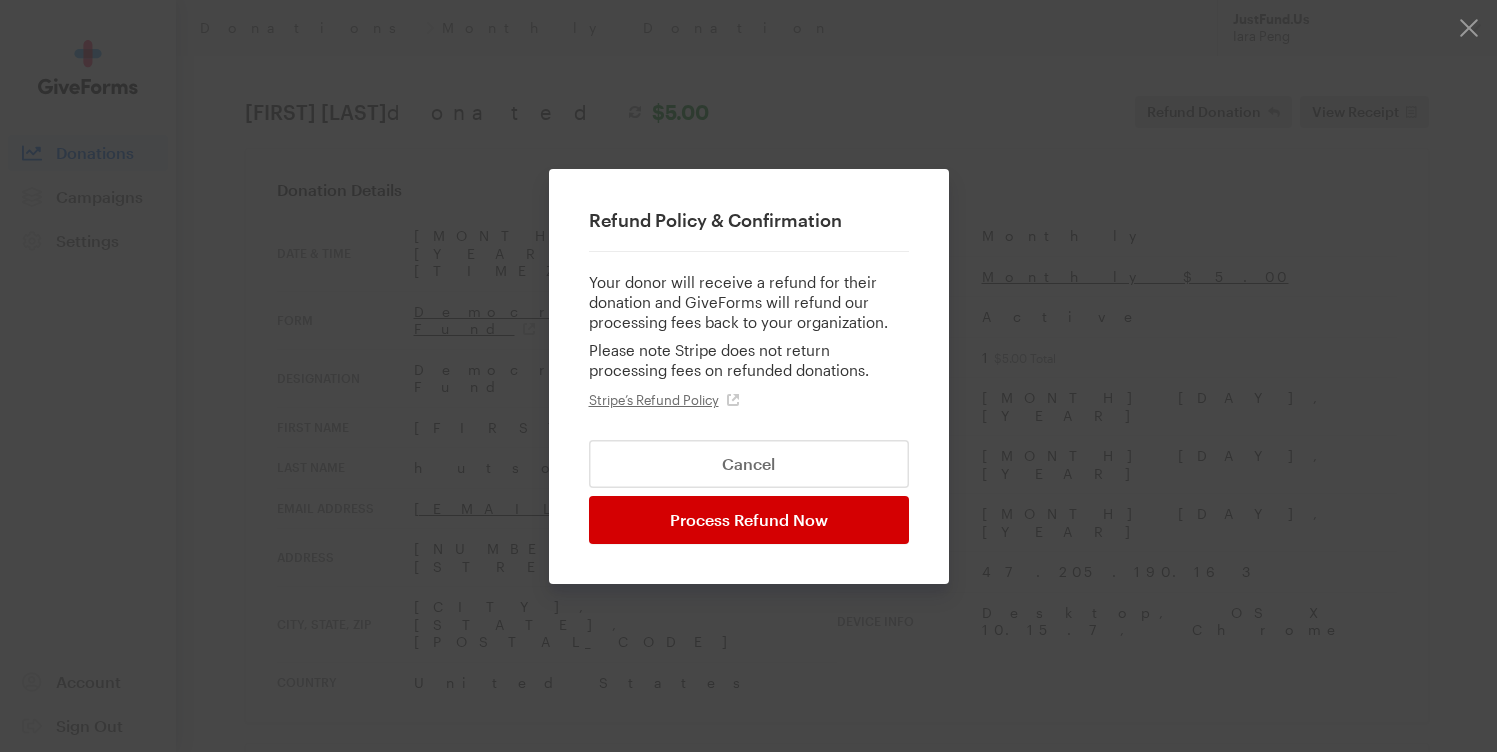 click on "Process Refund Now" at bounding box center (749, 520) 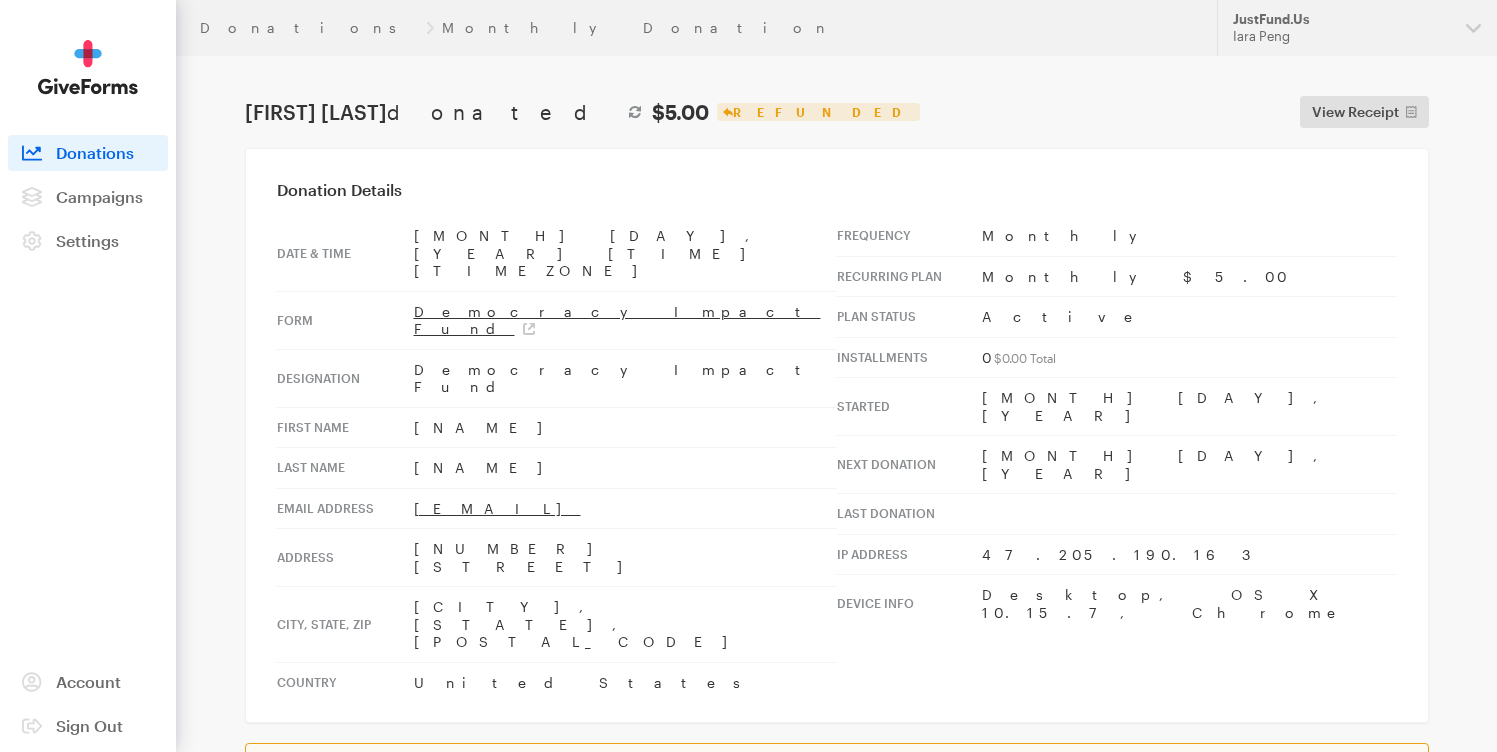 scroll, scrollTop: 0, scrollLeft: 0, axis: both 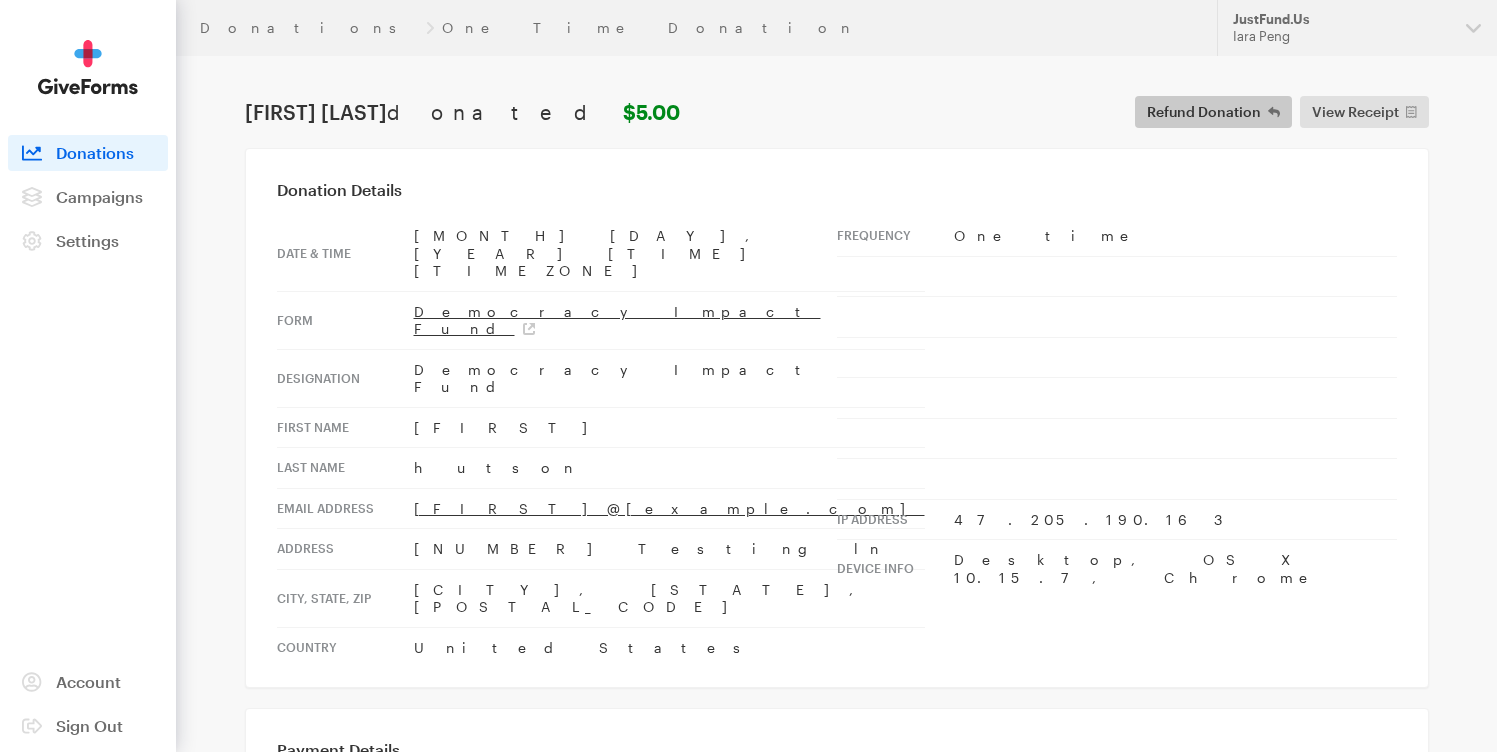 click 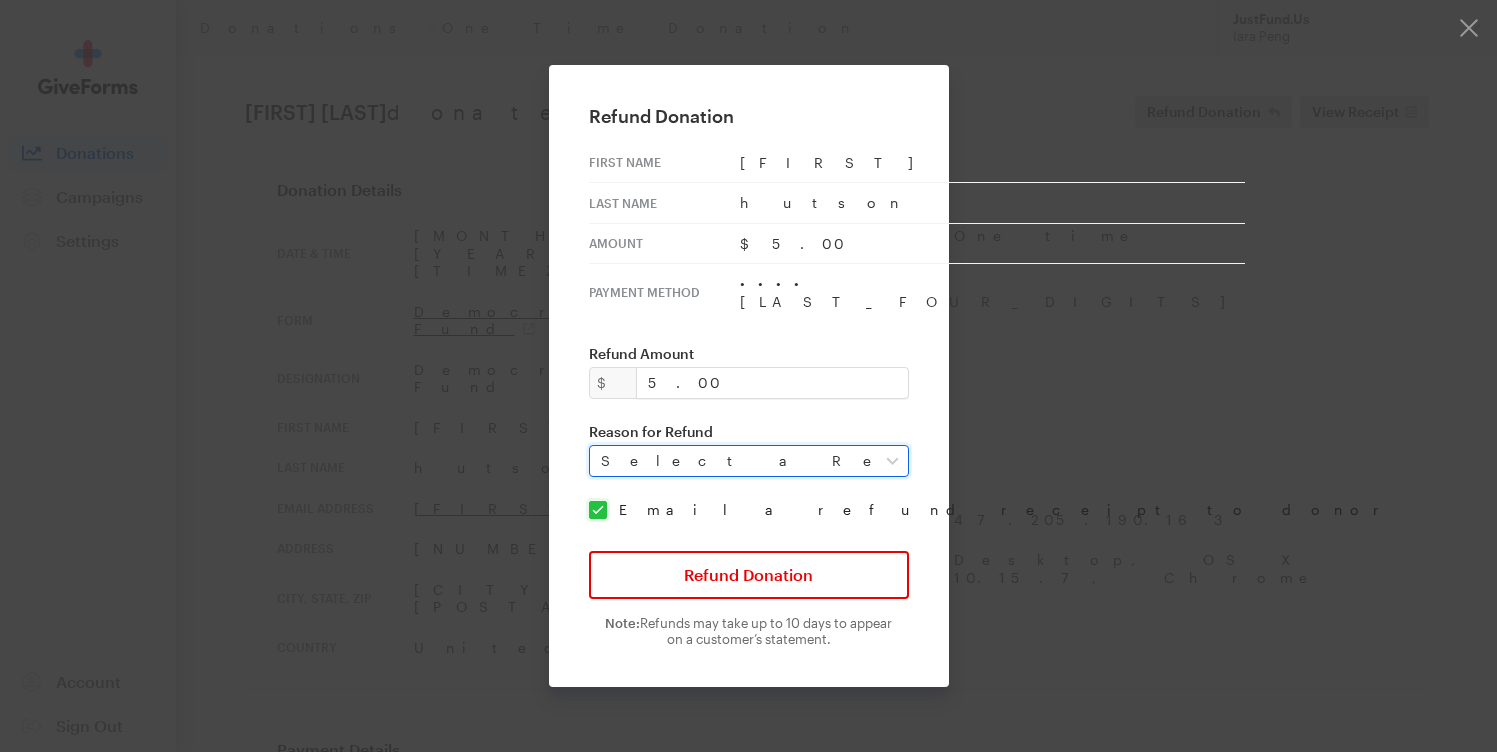 click on "Select a Reason
Fraud
Duplicate
Other" at bounding box center [749, 461] 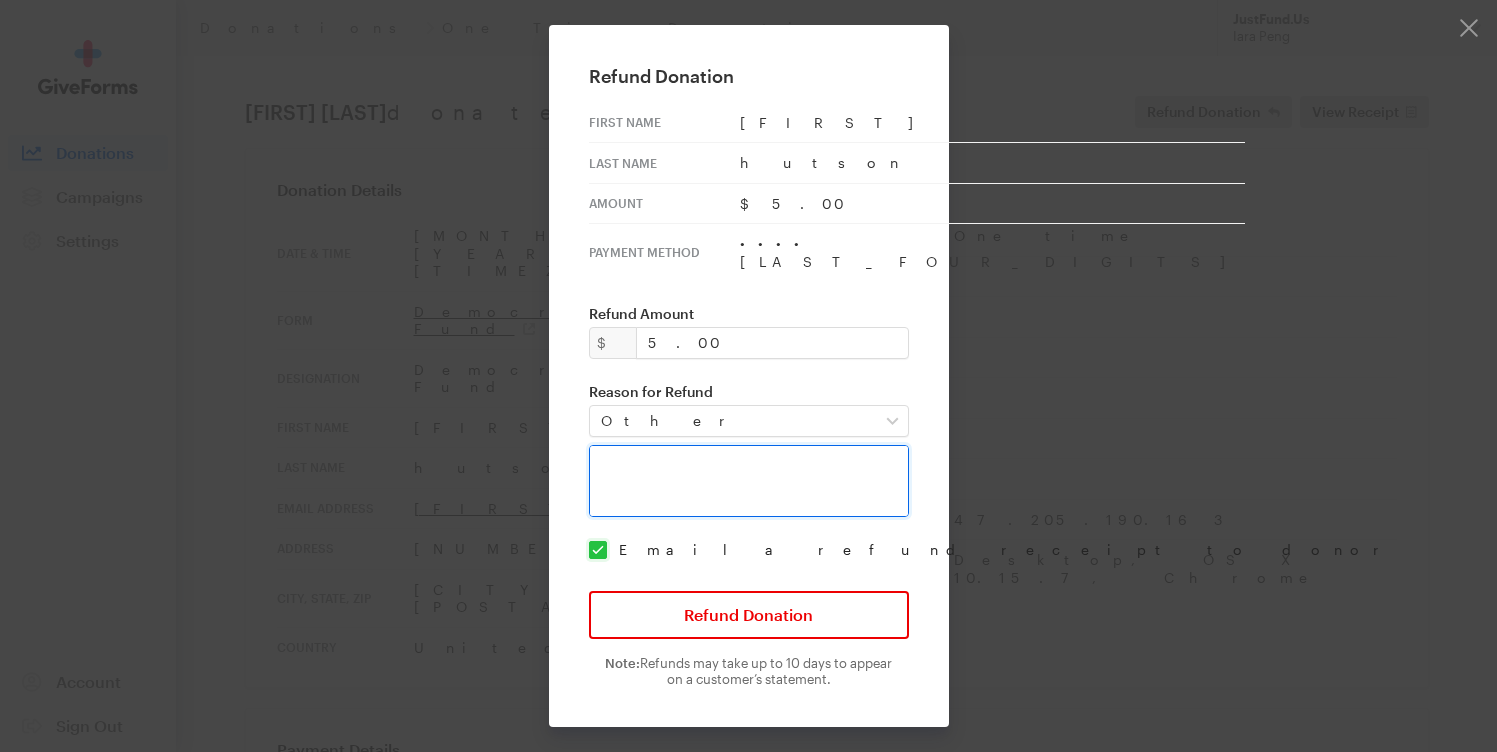 click at bounding box center [749, 481] 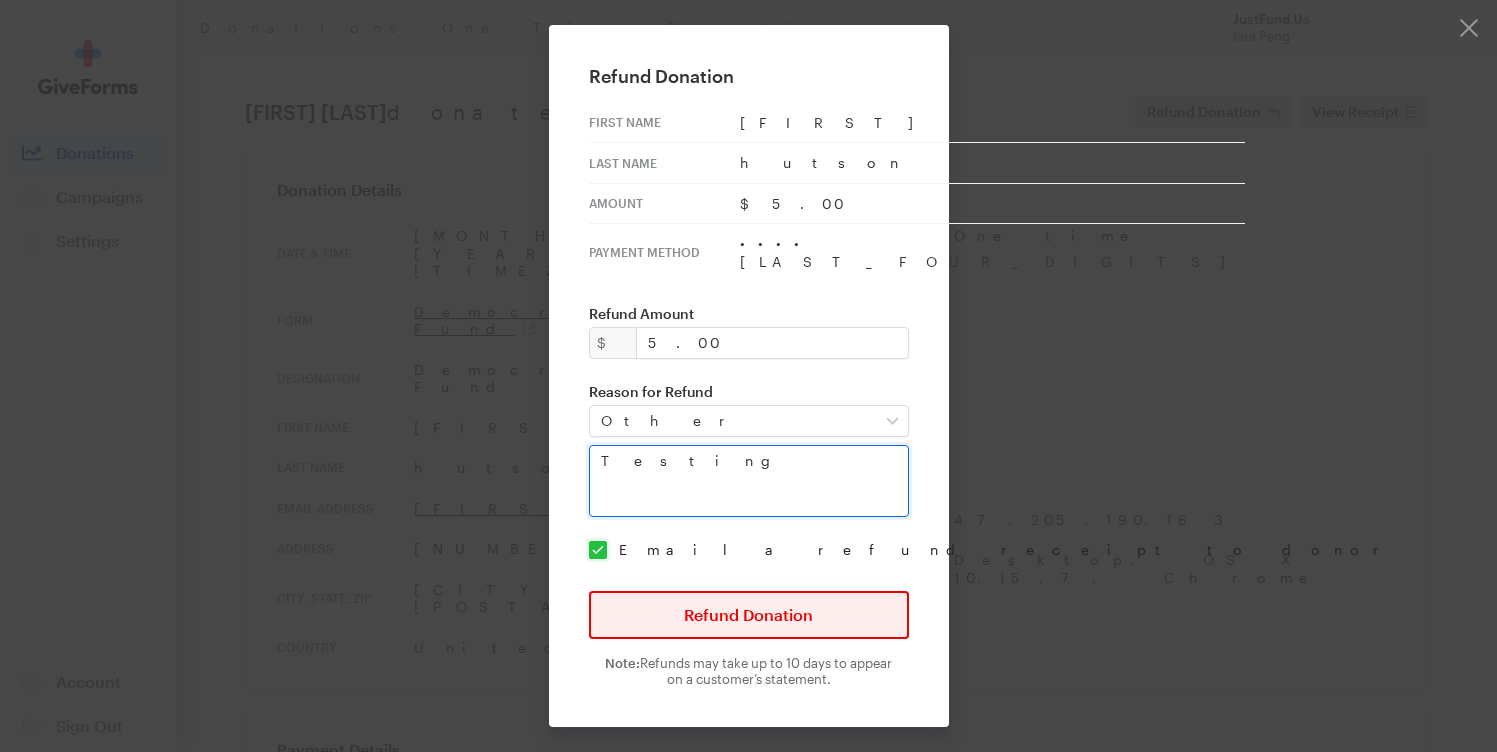 type on "Testing" 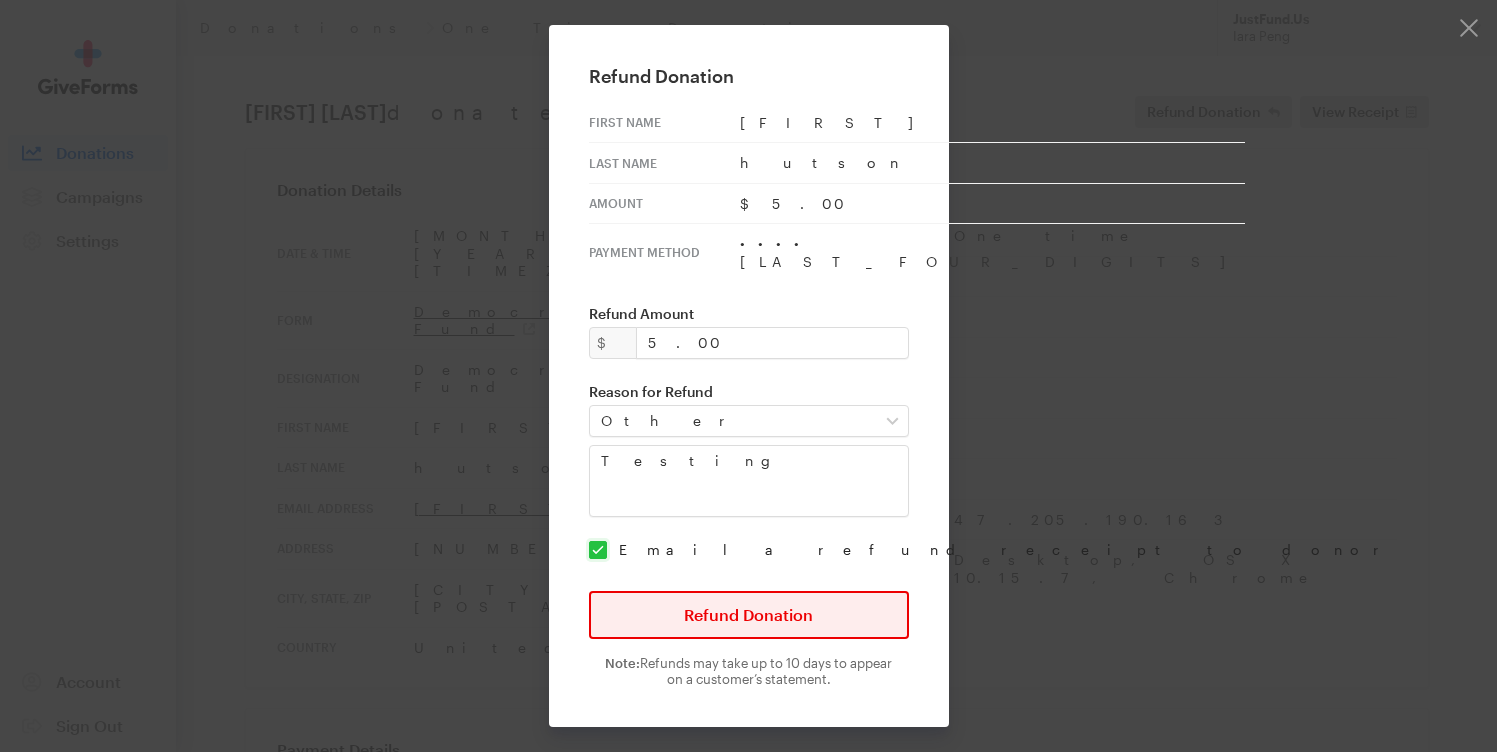 click on "Refund Donation" at bounding box center [749, 615] 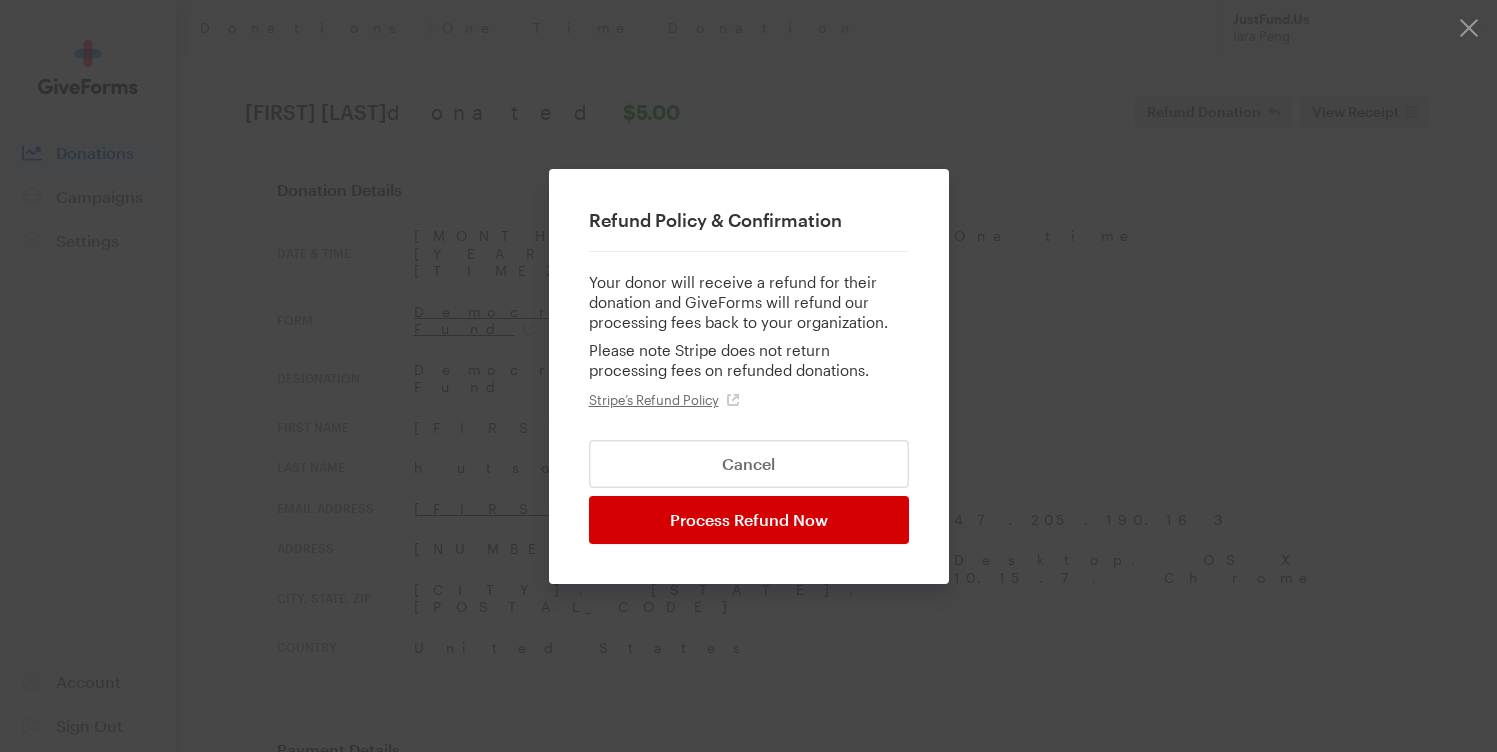 click on "Process Refund Now" at bounding box center [749, 520] 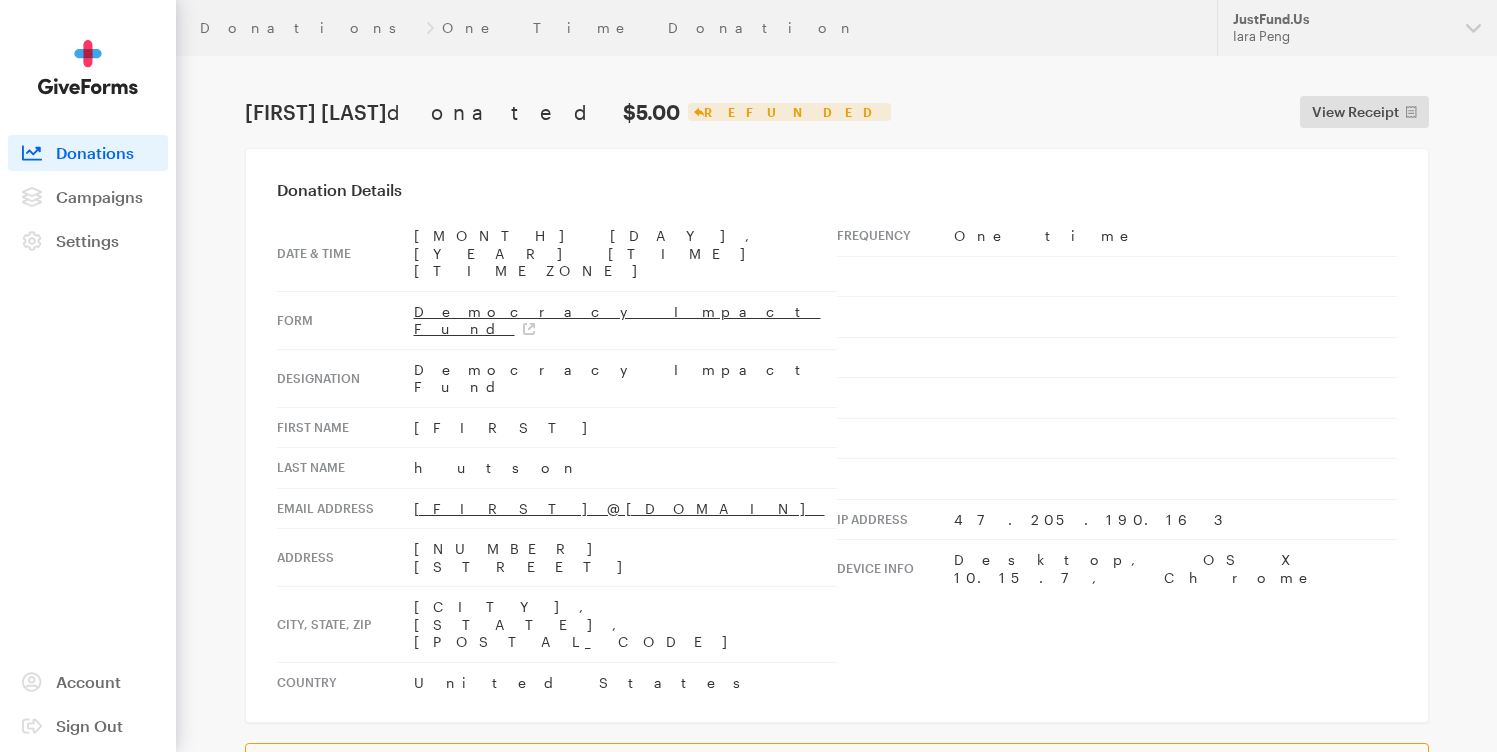 scroll, scrollTop: 0, scrollLeft: 0, axis: both 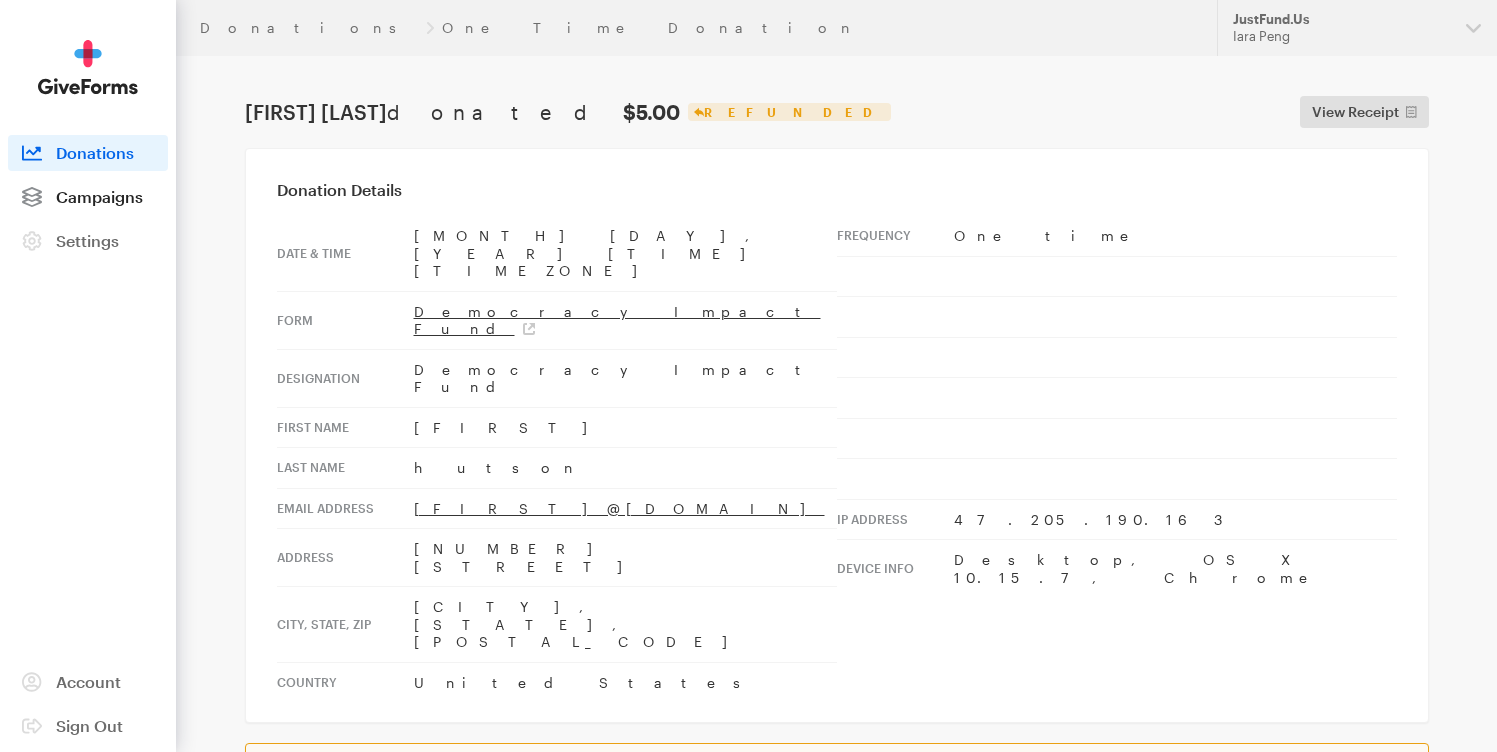 click on "Campaigns" at bounding box center [99, 196] 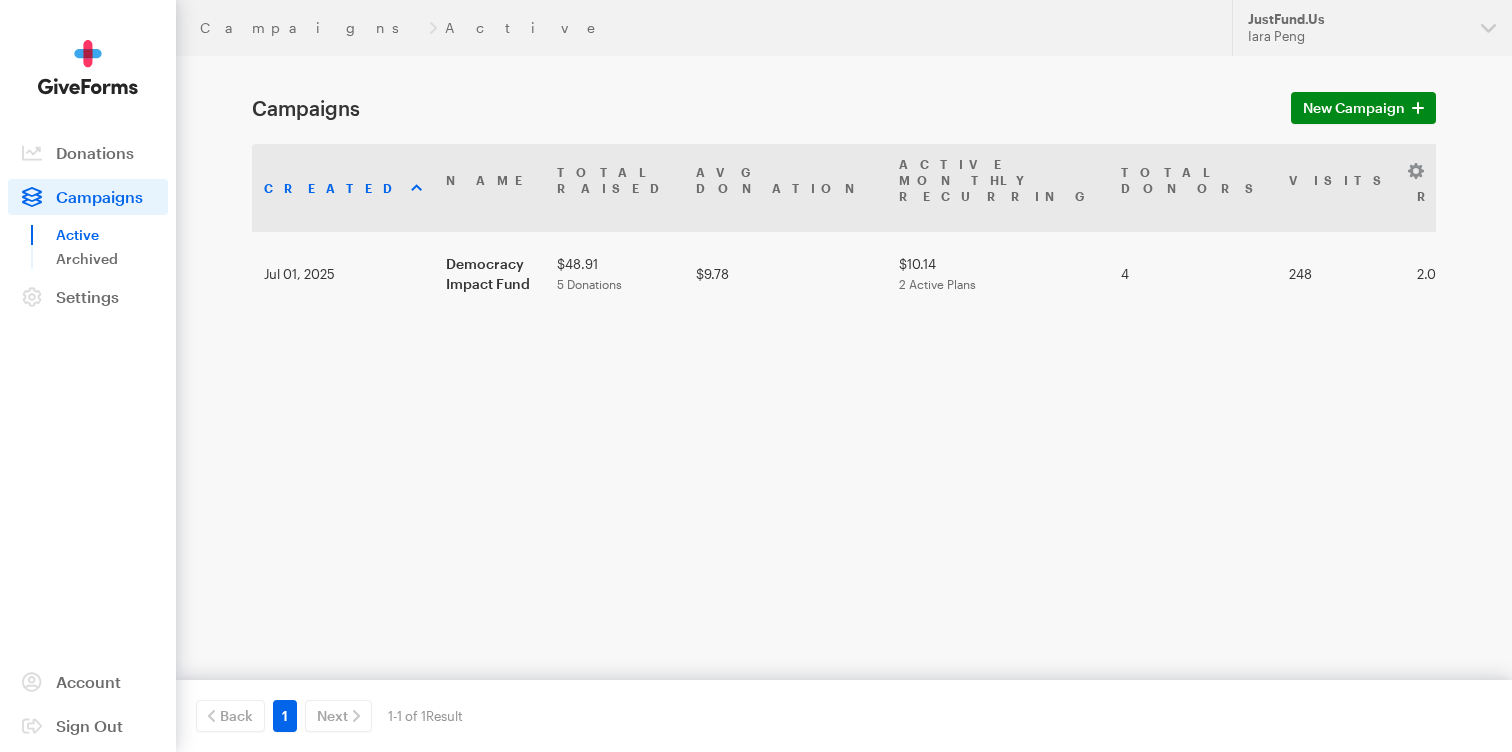 scroll, scrollTop: 0, scrollLeft: 0, axis: both 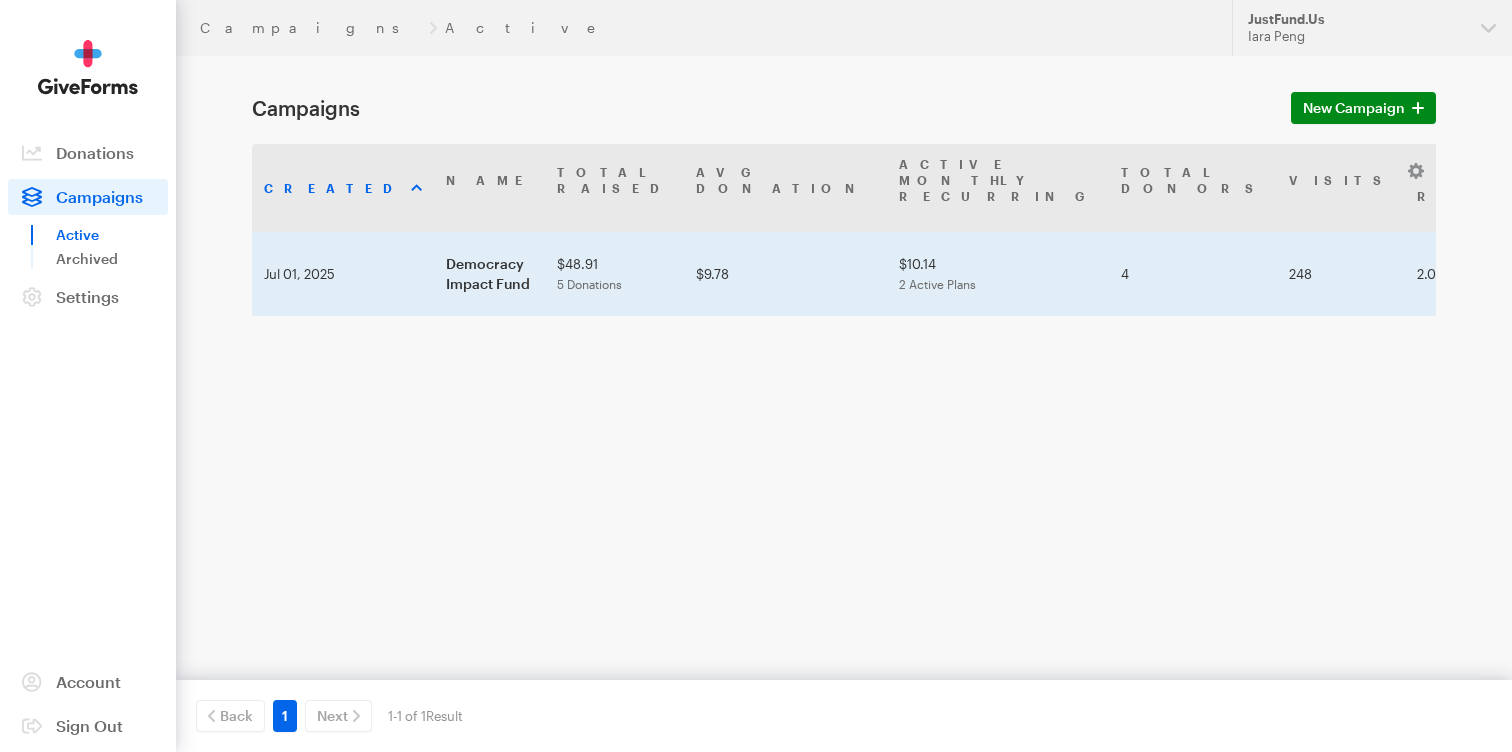 click on "Democracy Impact Fund" at bounding box center [489, 274] 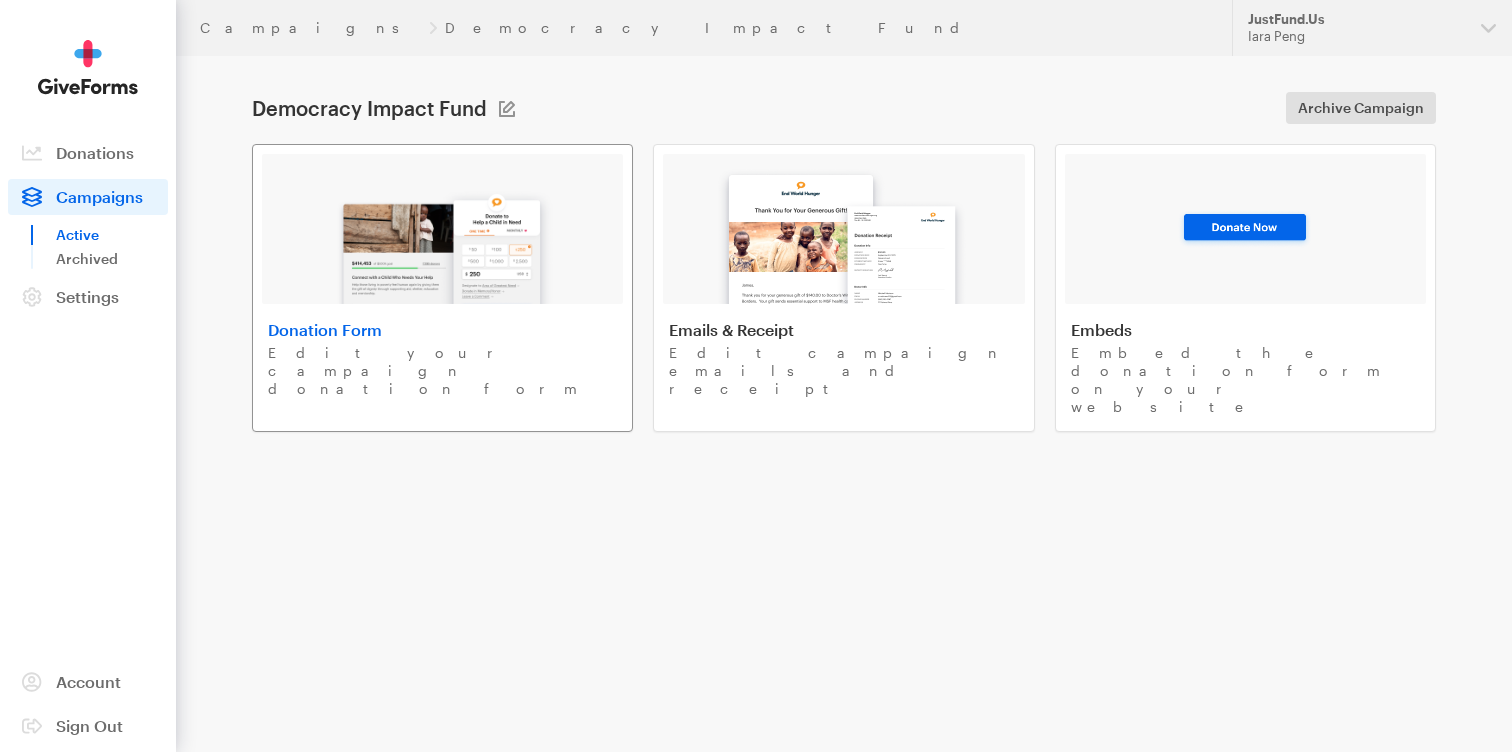scroll, scrollTop: 0, scrollLeft: 0, axis: both 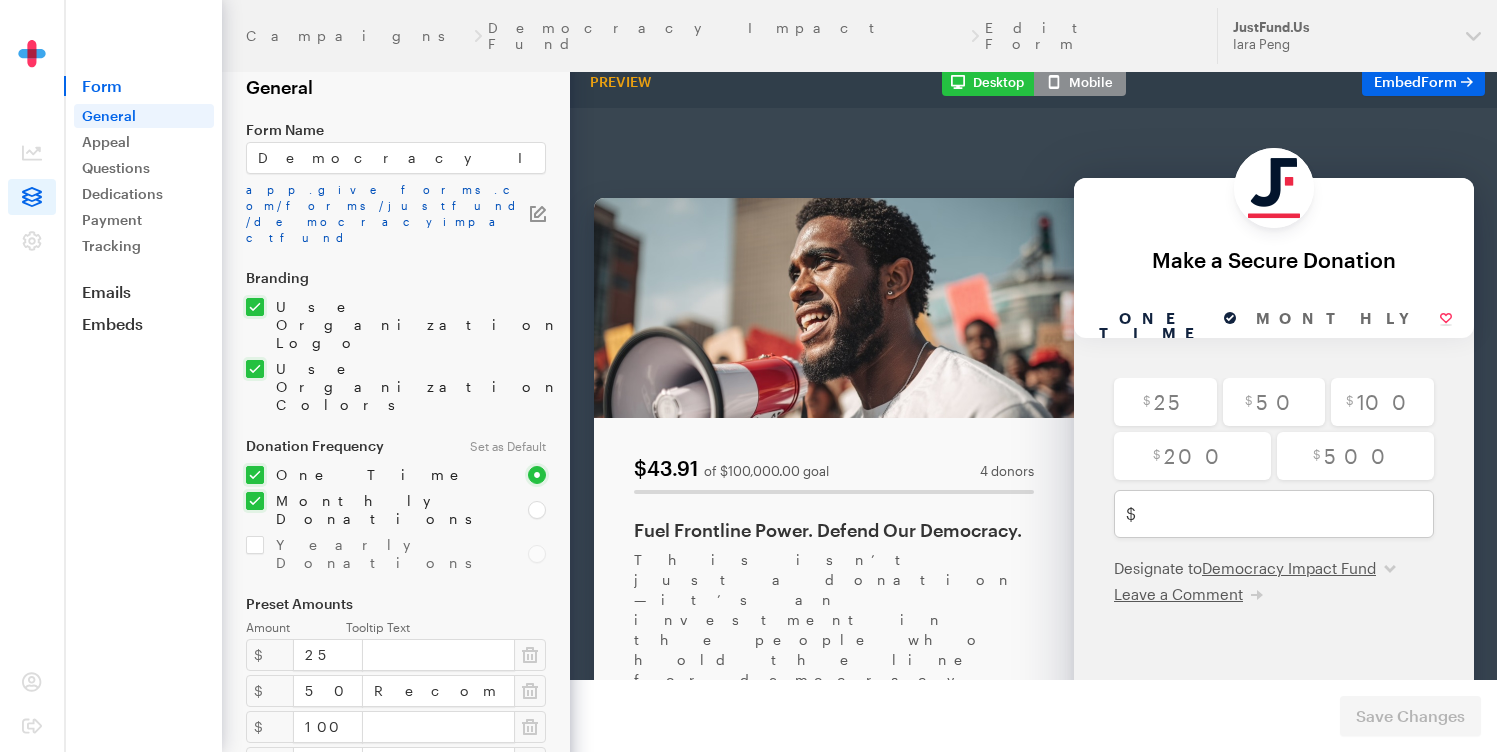click on "app.giveforms.com/forms/justfund/democracyimpactfund" at bounding box center (388, 214) 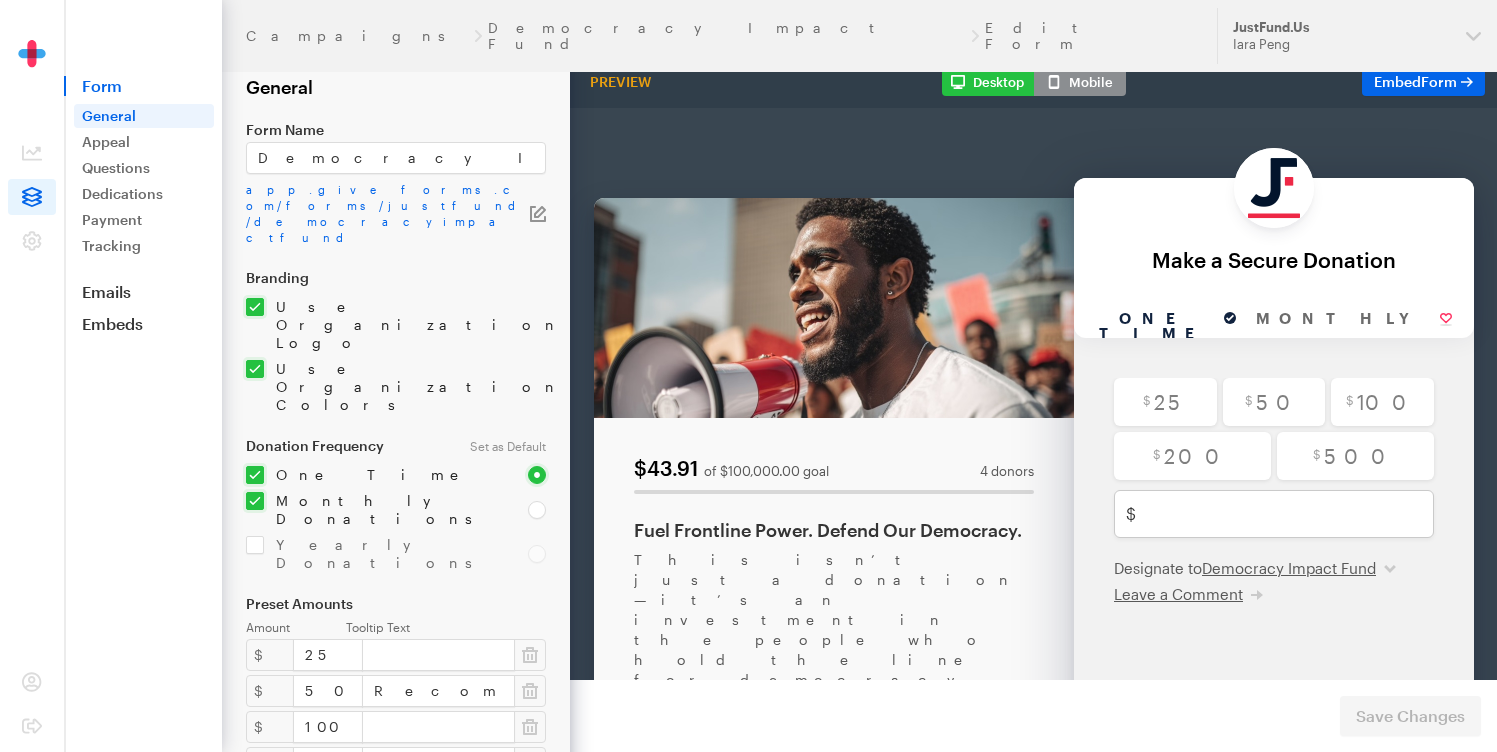 scroll, scrollTop: 341, scrollLeft: 0, axis: vertical 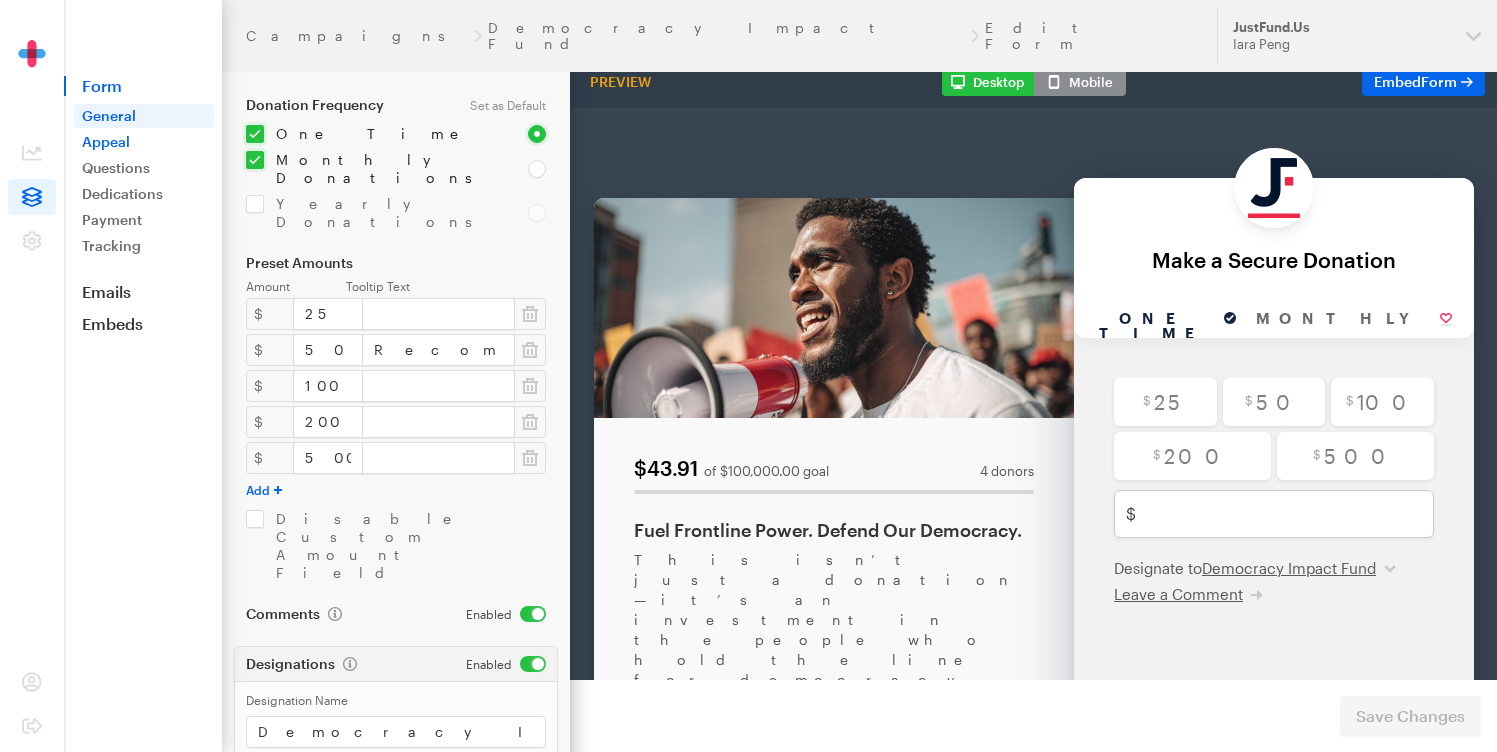 click on "Appeal" at bounding box center (144, 142) 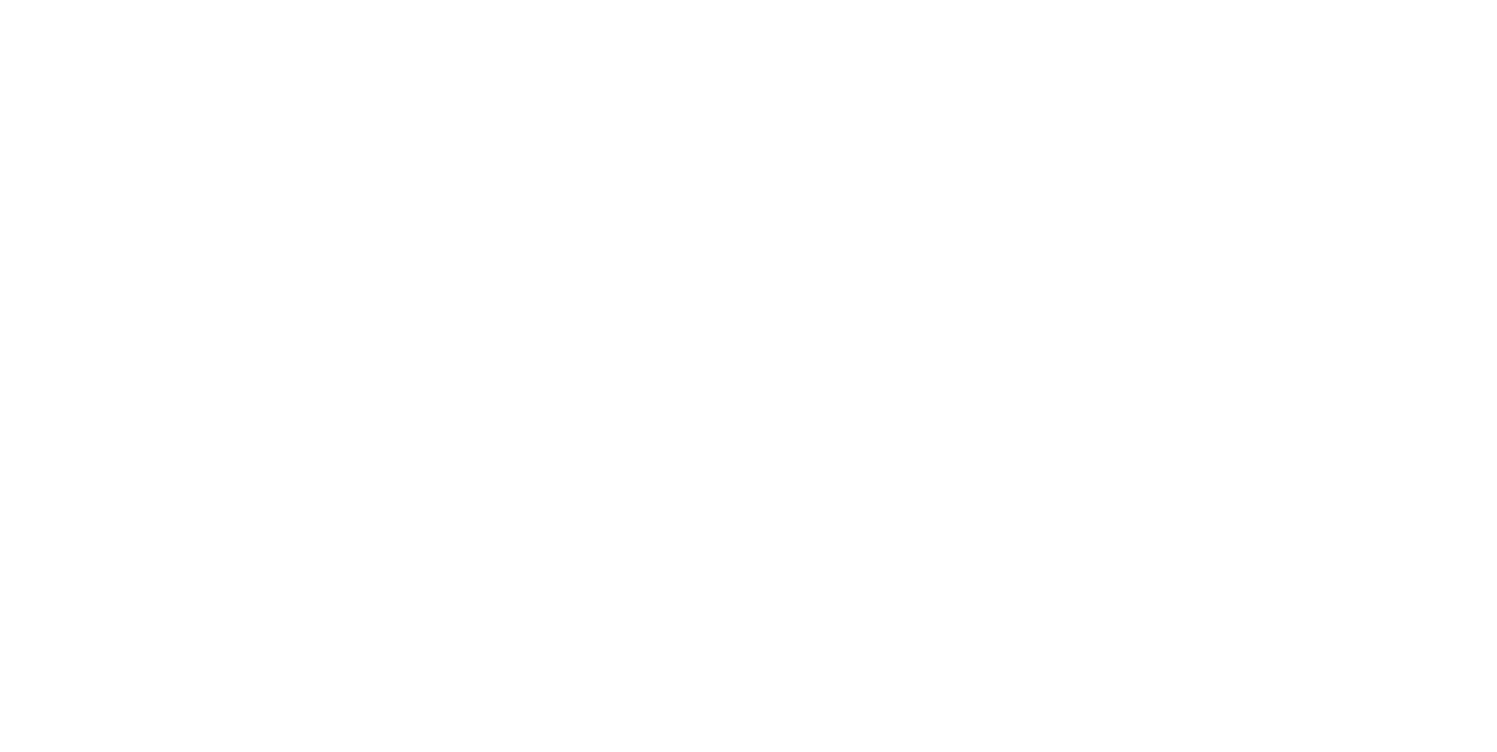 scroll, scrollTop: 0, scrollLeft: 0, axis: both 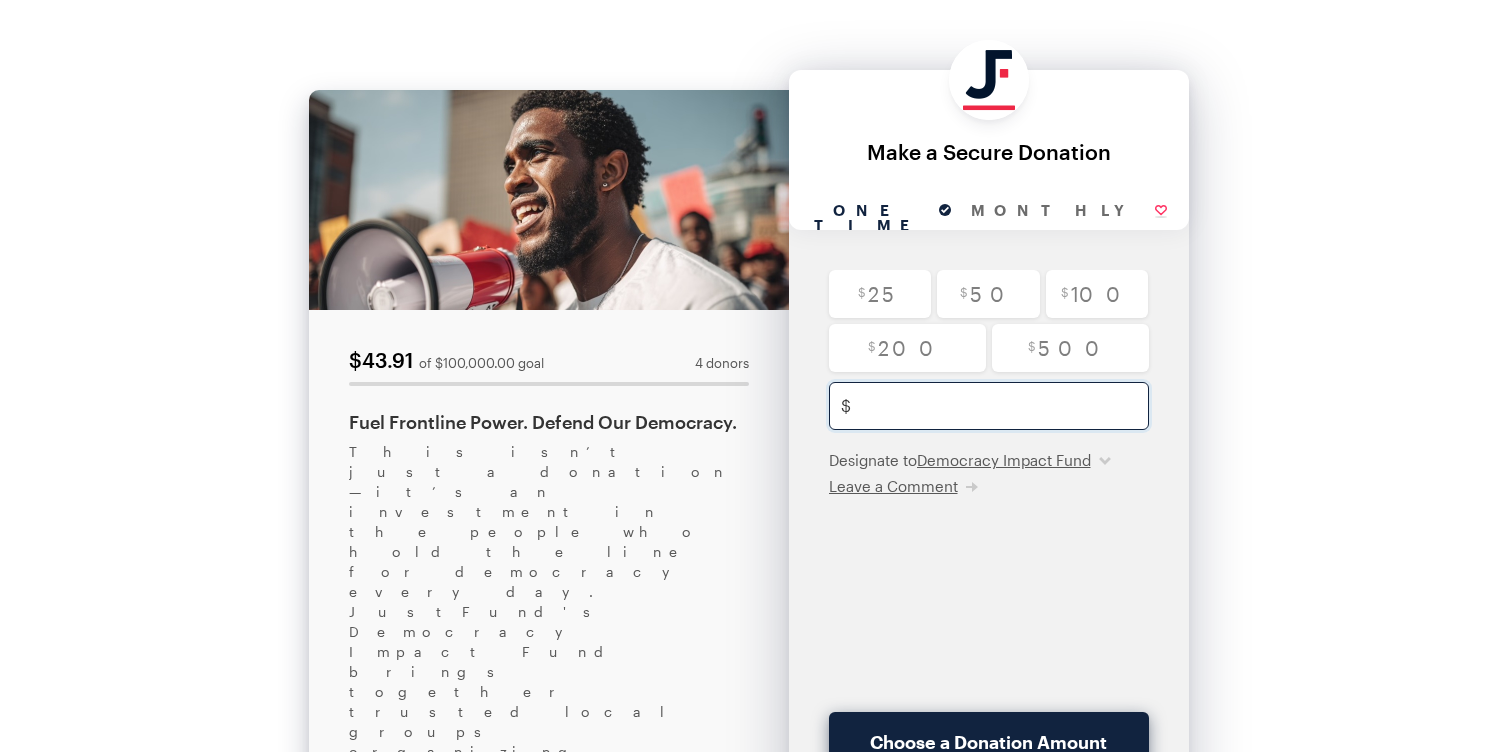 click at bounding box center [1010, 406] 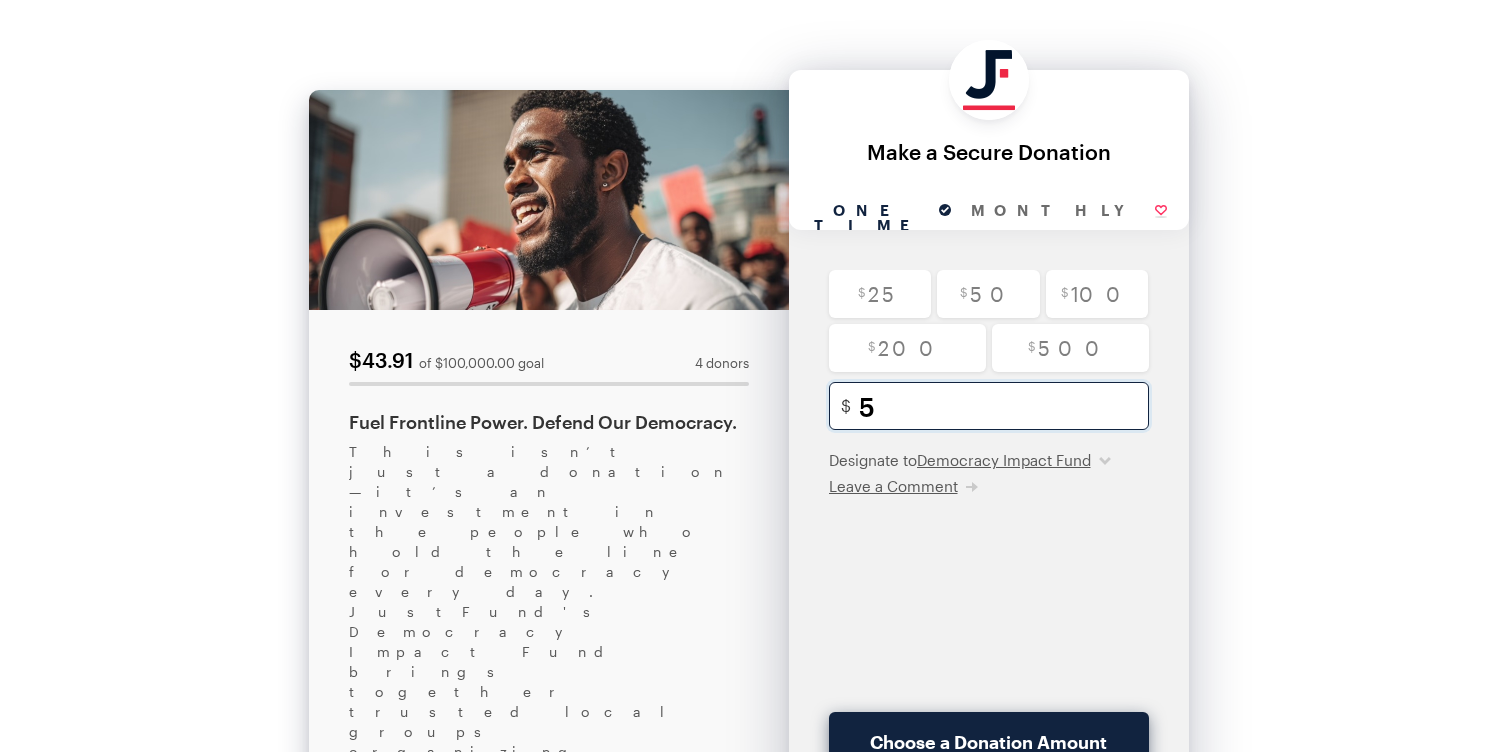 checkbox on "true" 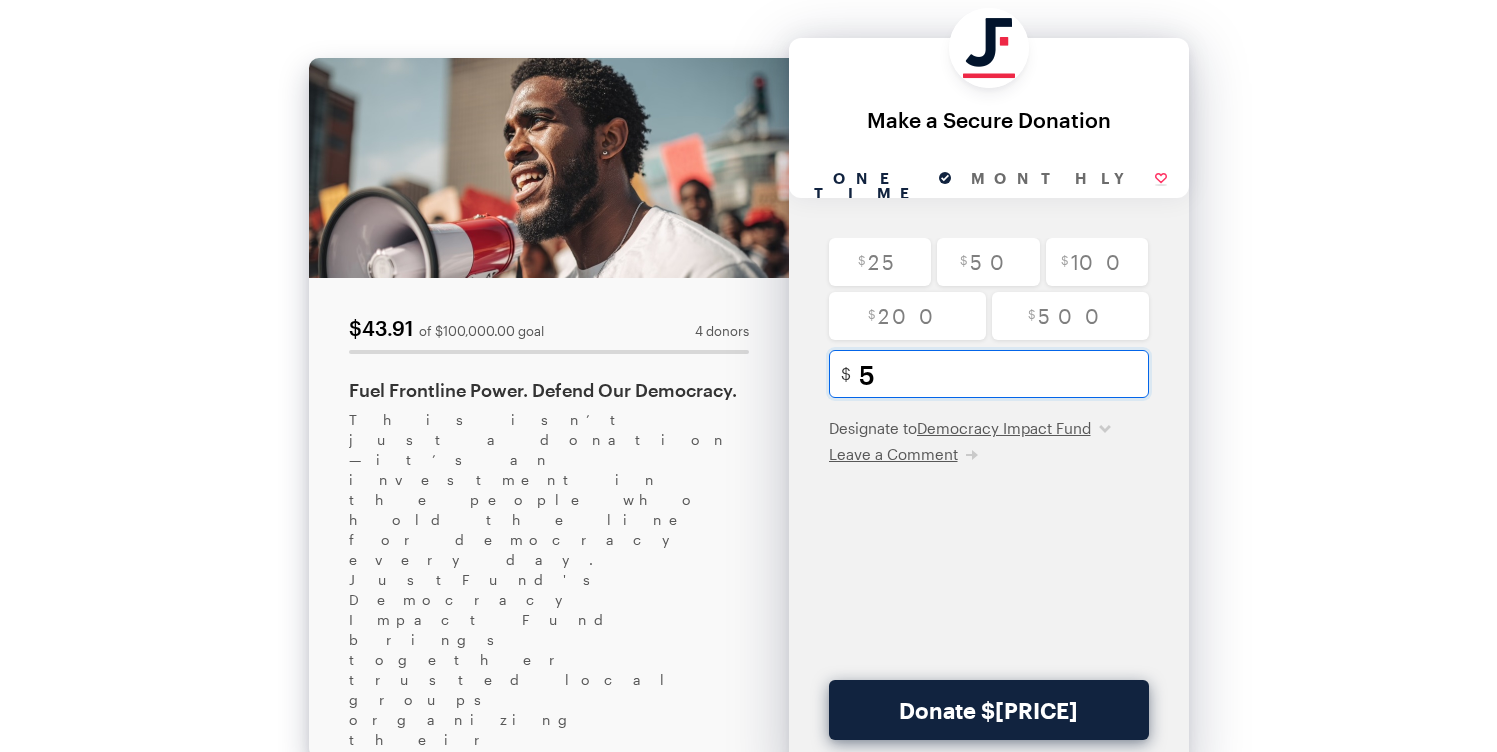 scroll, scrollTop: 19, scrollLeft: 0, axis: vertical 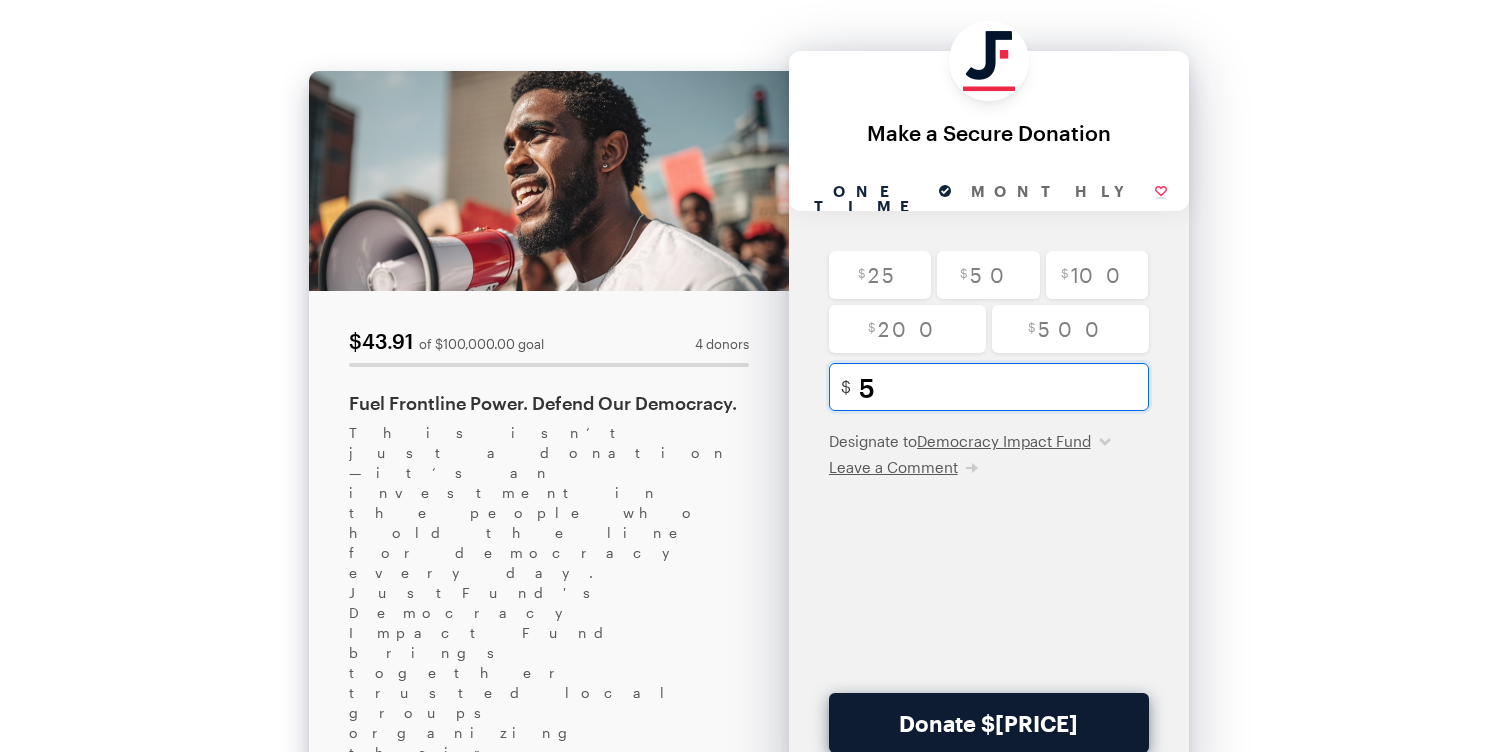 type on "5" 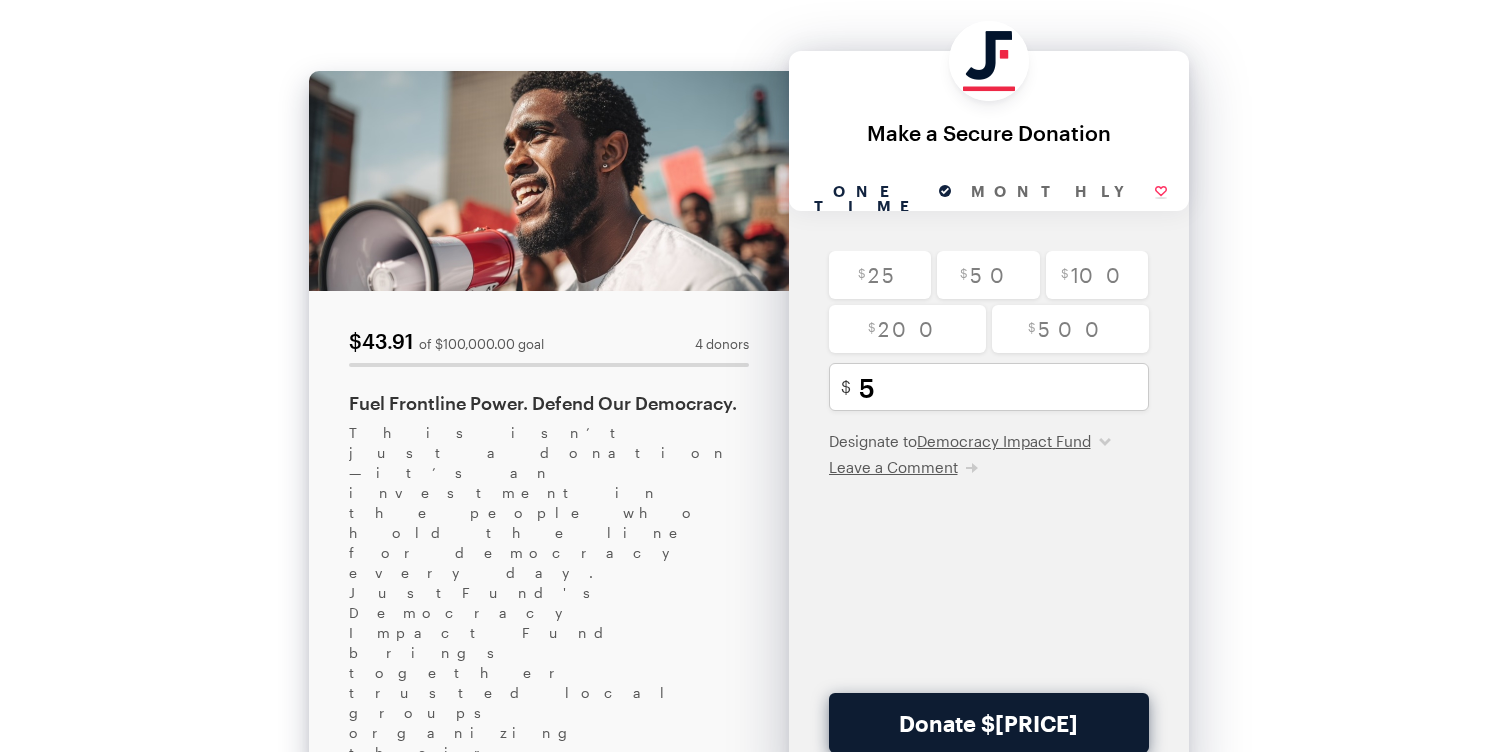 click on "Donate $5.57" at bounding box center [989, 723] 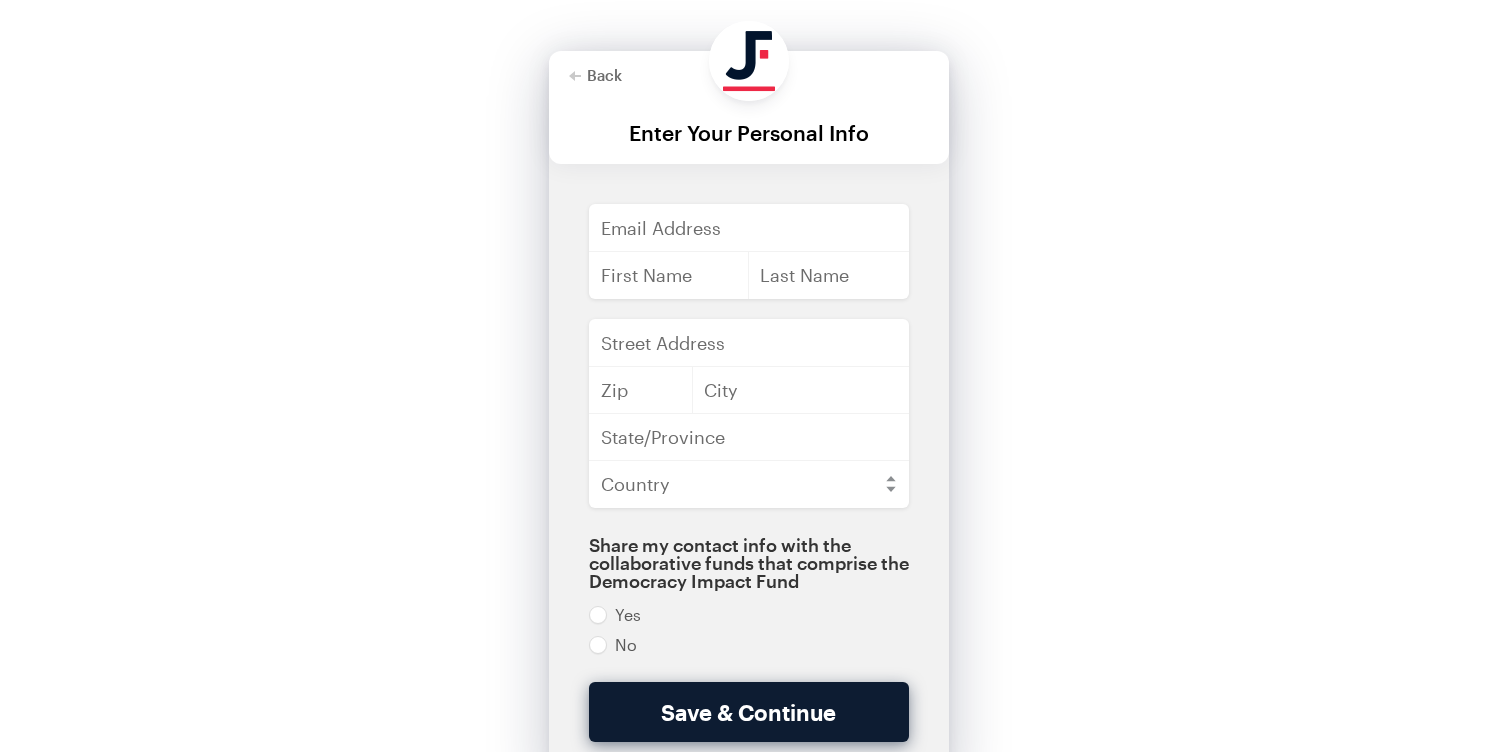 scroll, scrollTop: 0, scrollLeft: 0, axis: both 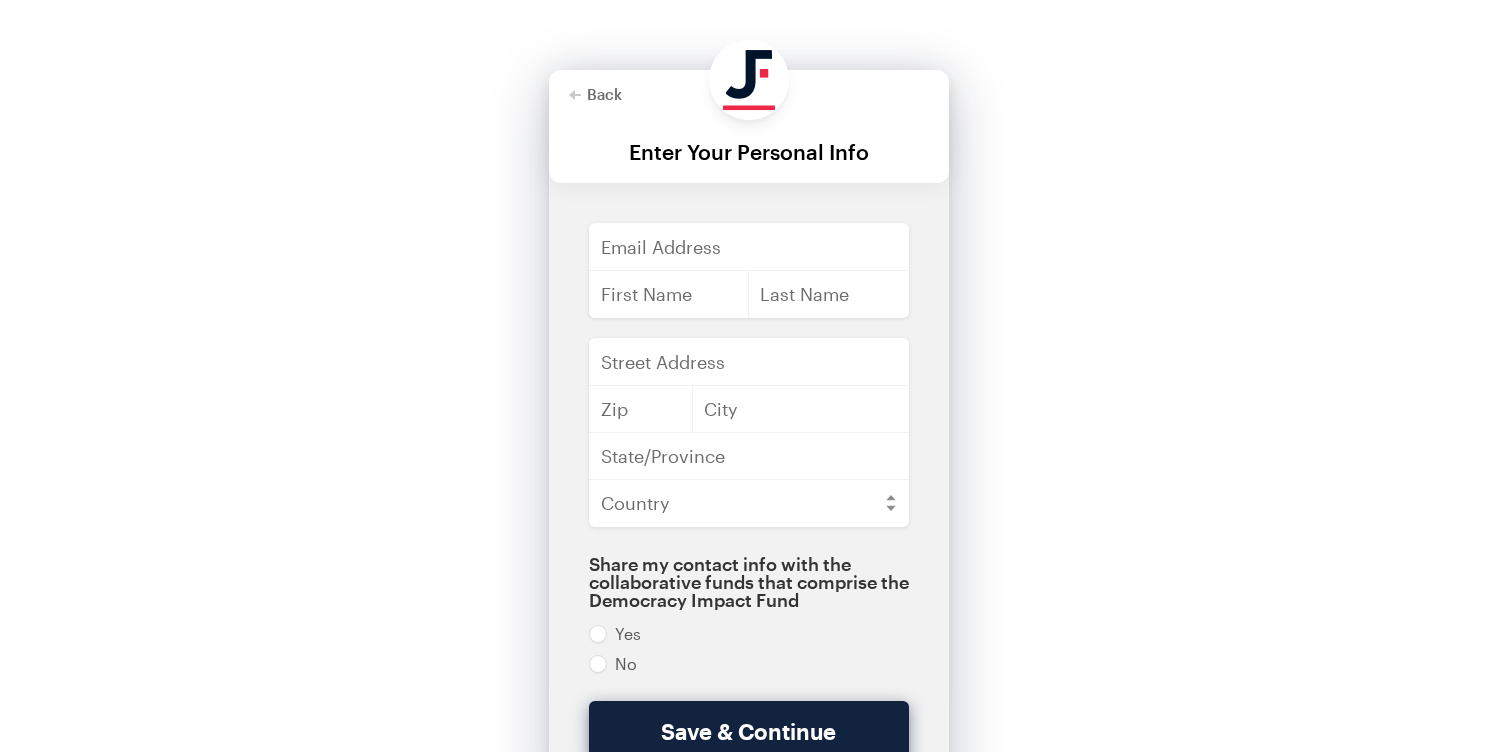 click at bounding box center [749, 126] 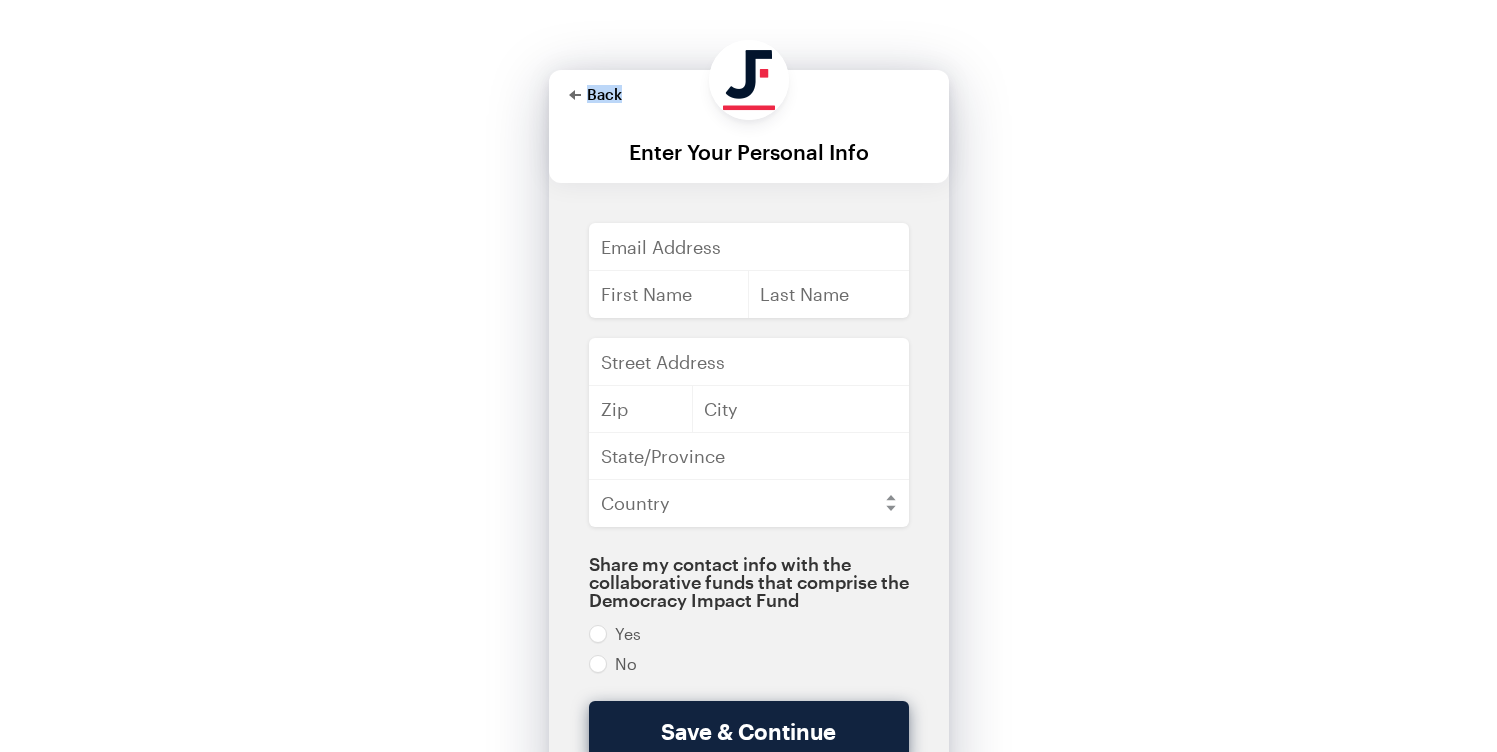 click on "Back
Enter Your Personal Info
For your generous donation of  $5
One time
Monthly" at bounding box center (749, 126) 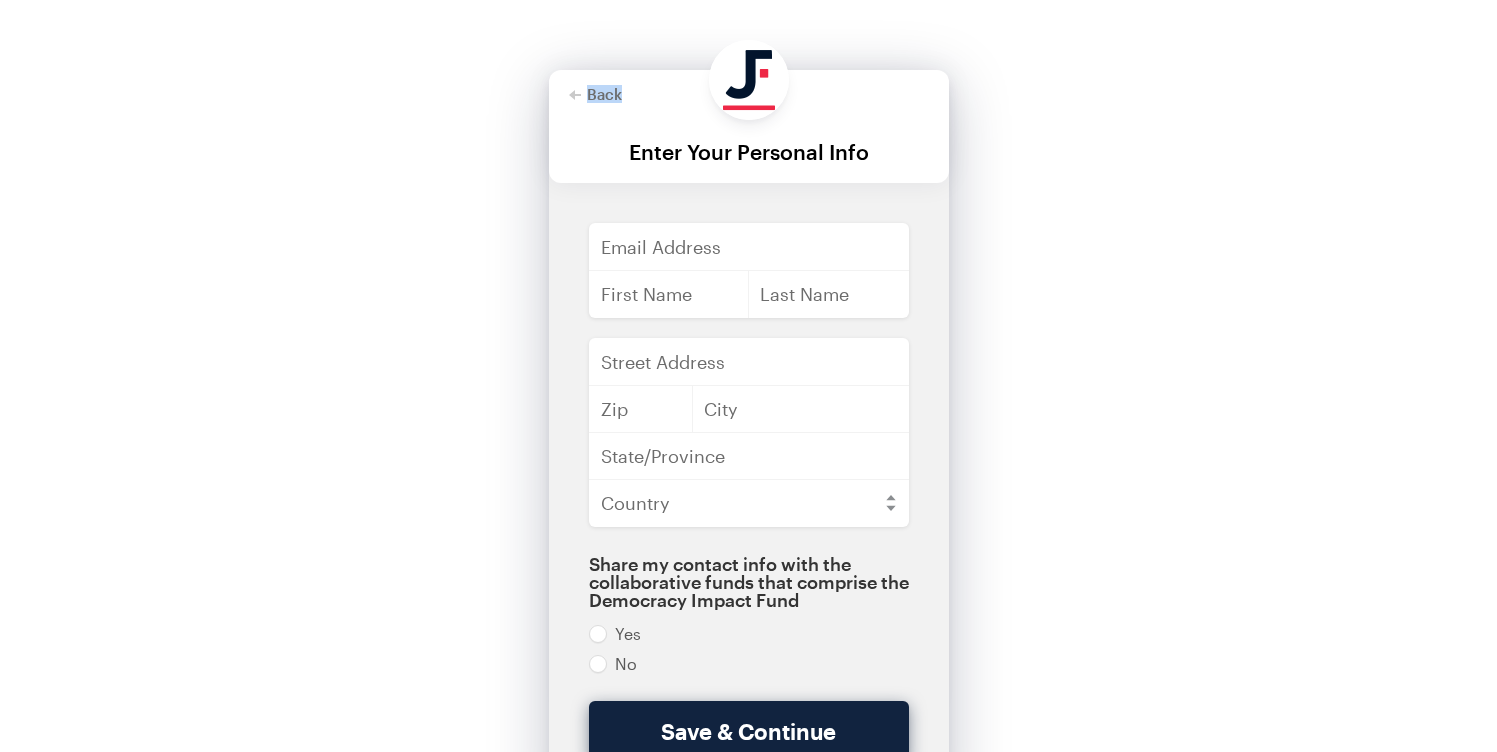 checkbox on "true" 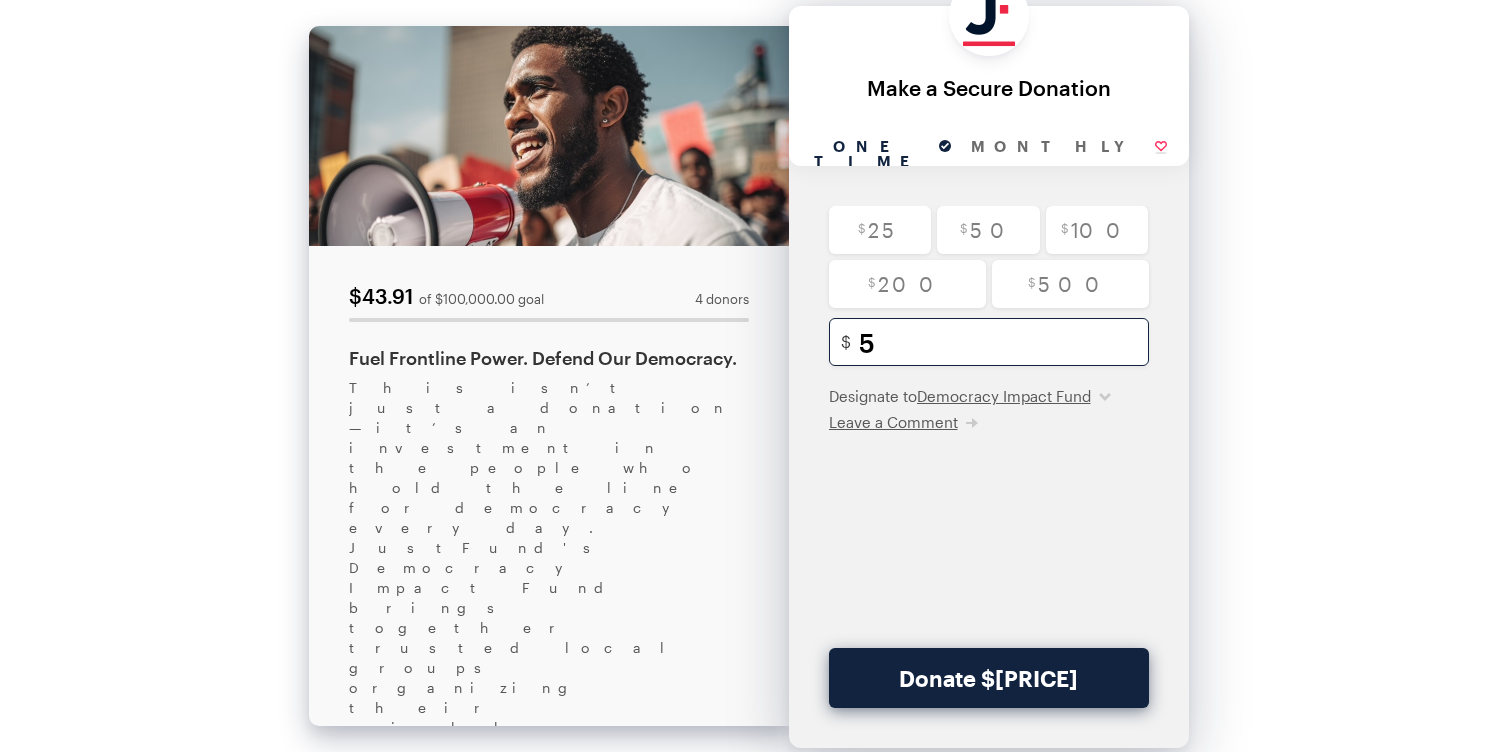 scroll, scrollTop: 90, scrollLeft: 0, axis: vertical 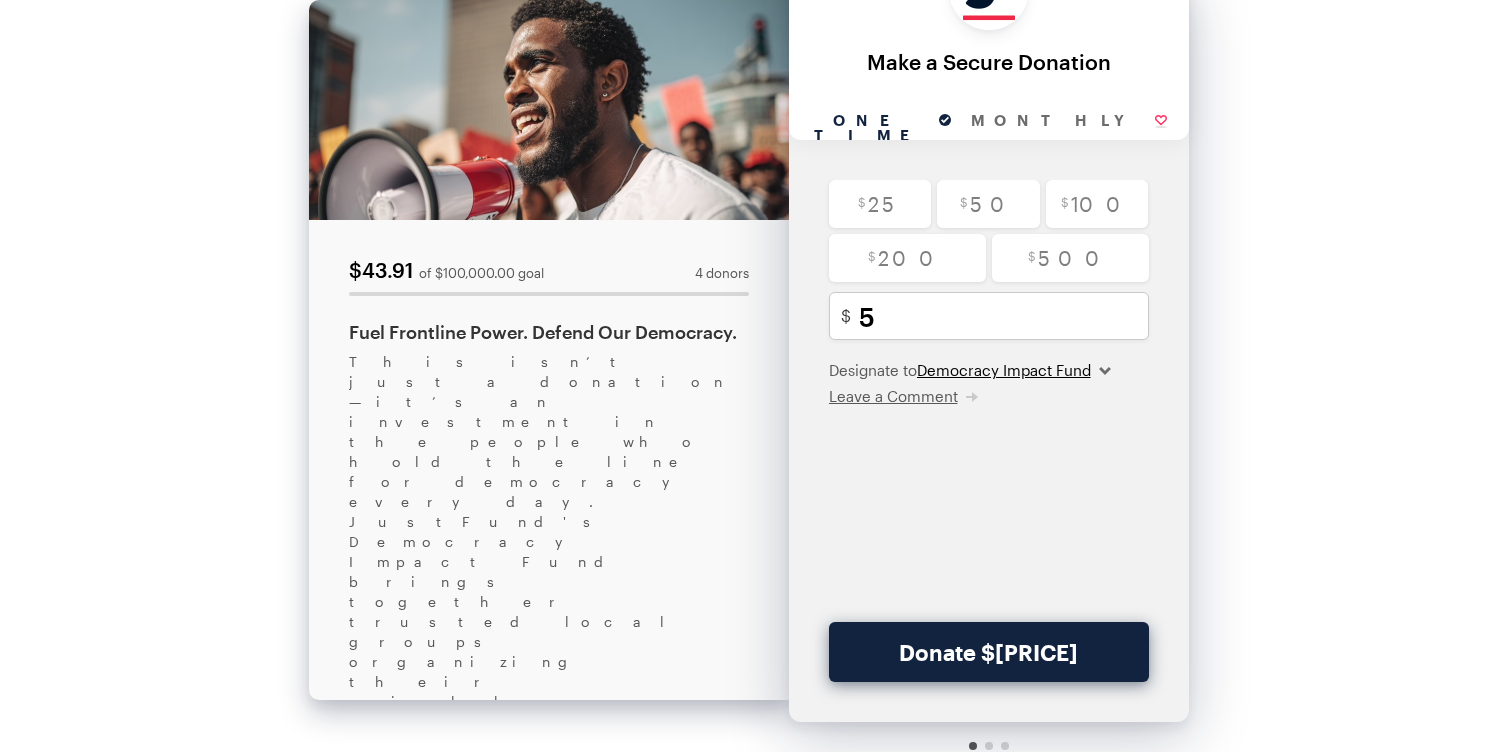 click on "Democracy Impact Fund" at bounding box center (1014, 370) 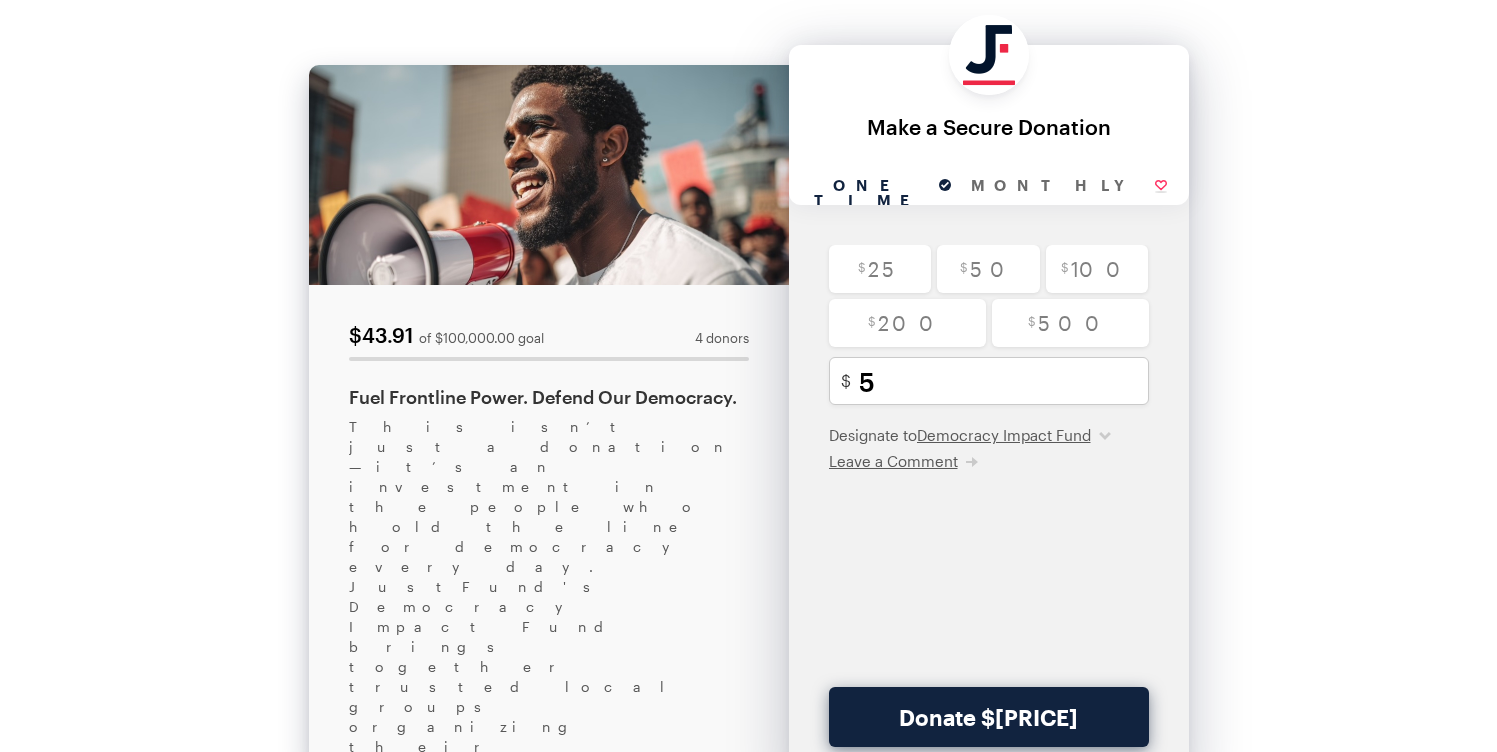 scroll, scrollTop: 145, scrollLeft: 0, axis: vertical 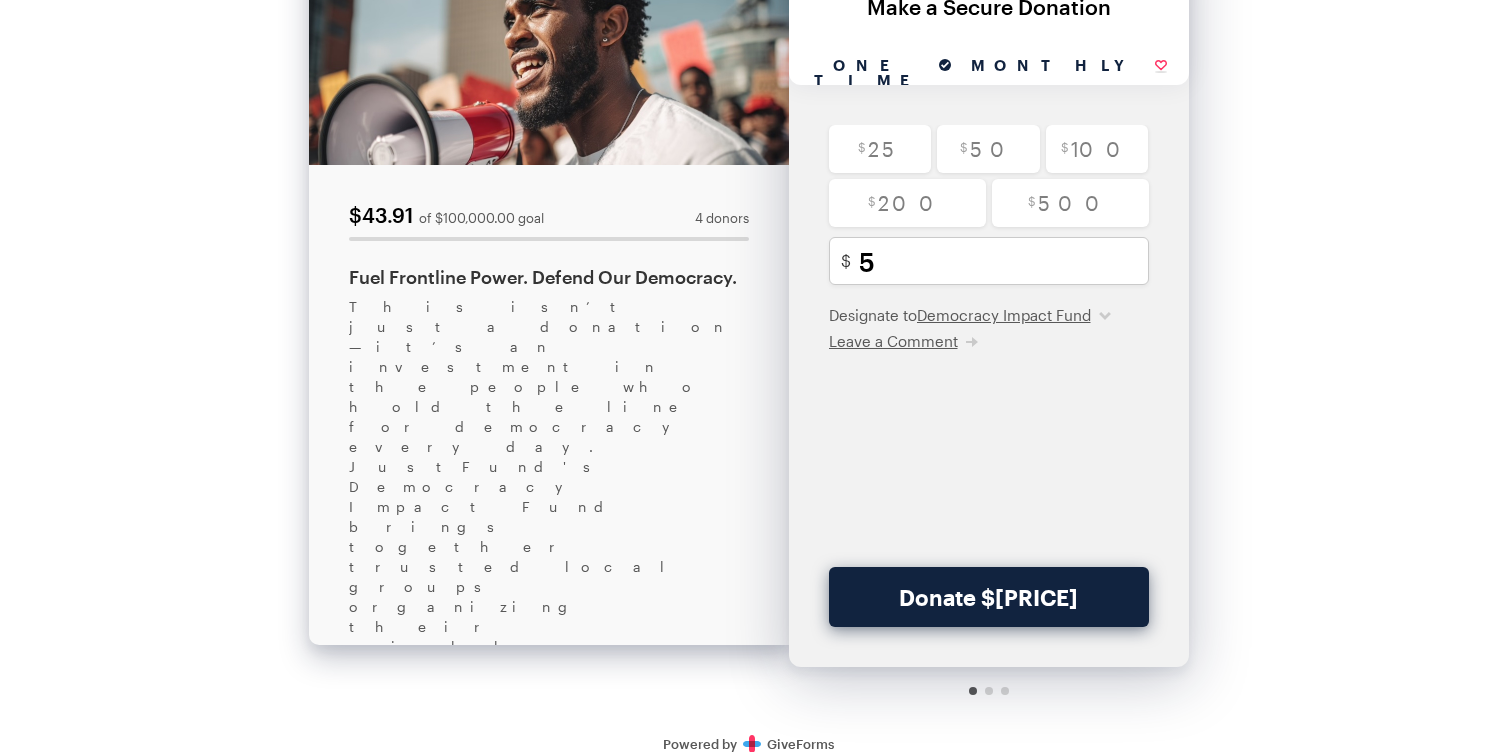 click on "Monthly" at bounding box center (1069, 66) 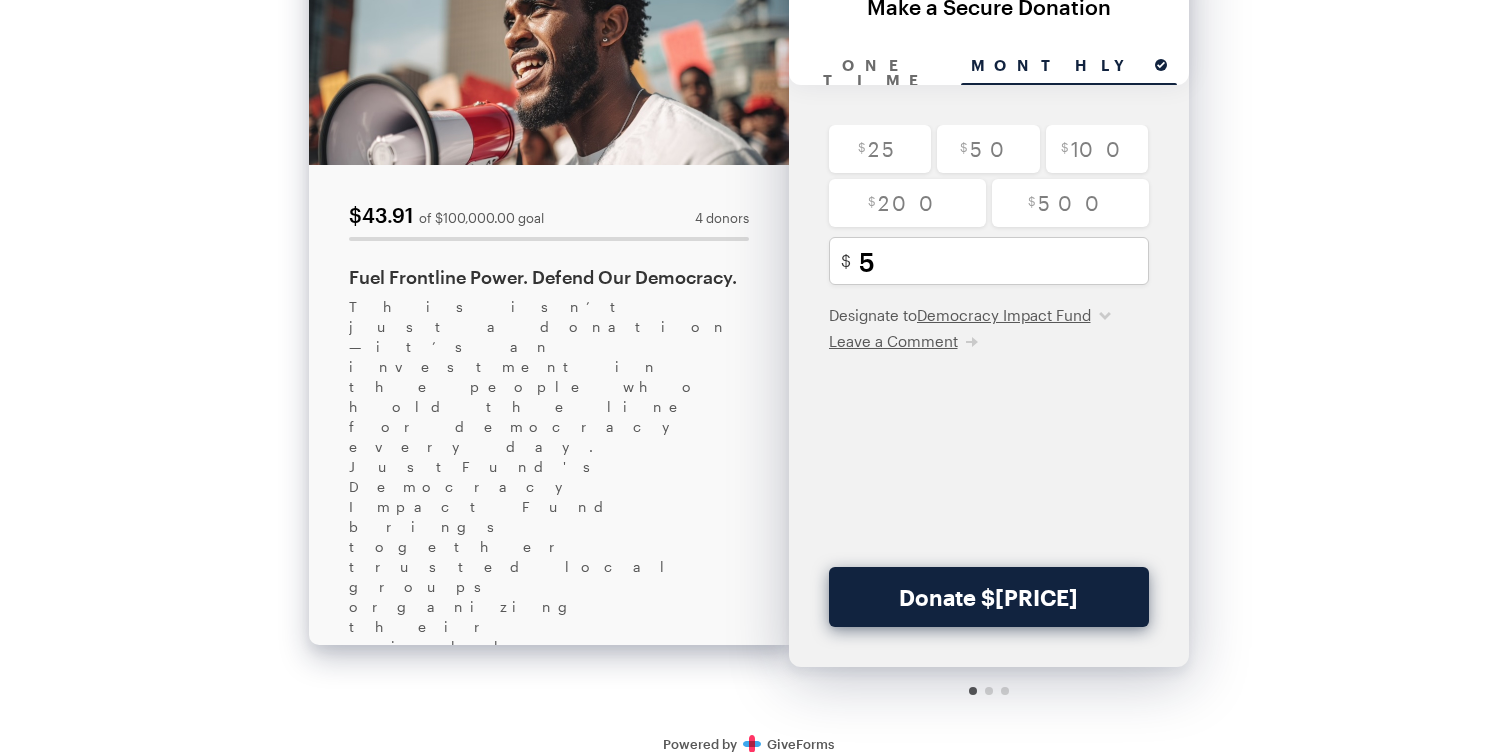 checkbox on "true" 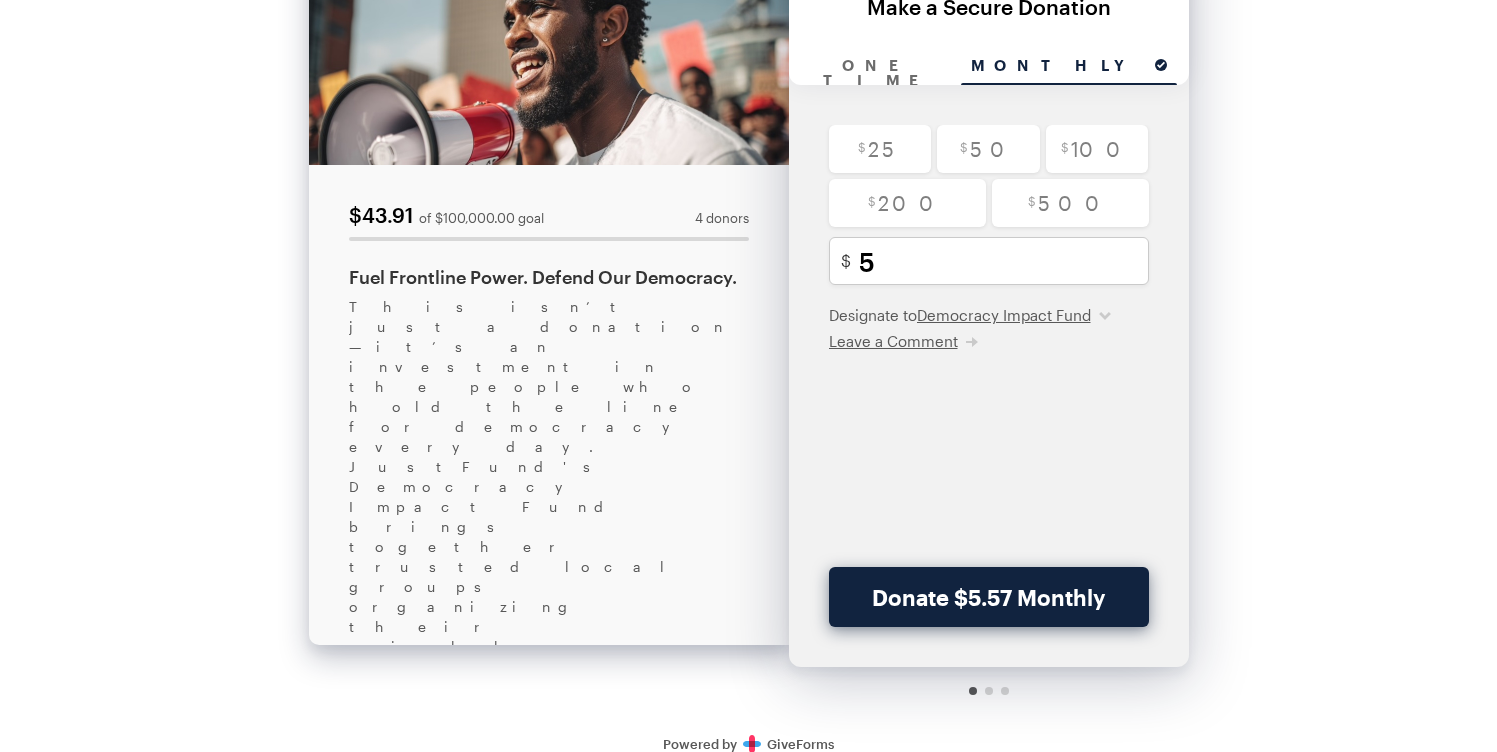 click on "$ 25
$ 50
$ 100
$ 200
$ 500
5
Minimum amount is $5.00
$
USD
Designate to
Democracy Impact Fund
Democracy Impact Fund
Leave a Comment" at bounding box center (989, 346) 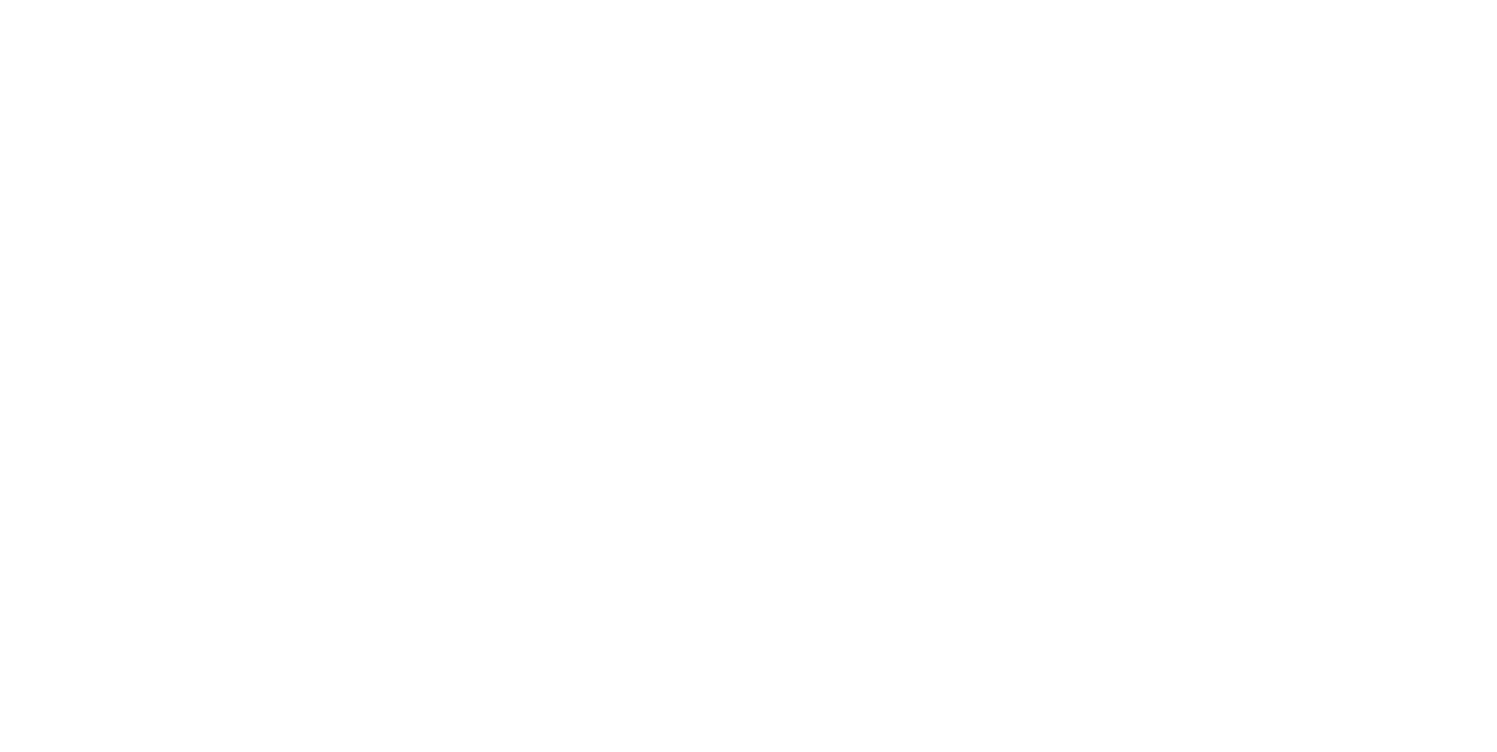 scroll, scrollTop: 145, scrollLeft: 0, axis: vertical 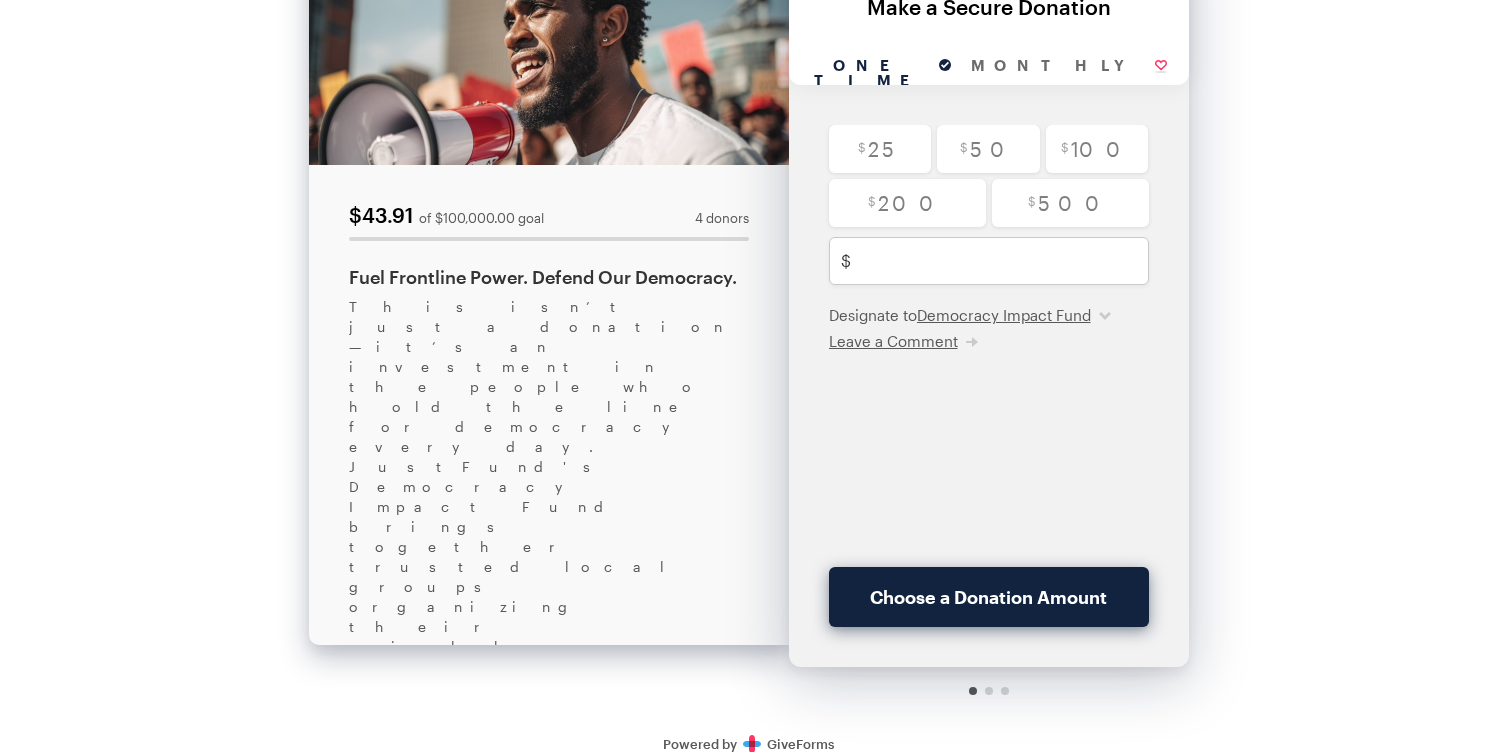 click on "$ 25
$ 50
$ 100
$ 200
$ 500
Minimum amount is $5.00
$
USD
Designate to
Democracy Impact Fund
Democracy Impact Fund
Leave a Comment
Write your comment here
Enter a valid email address
Email Address" at bounding box center (989, 376) 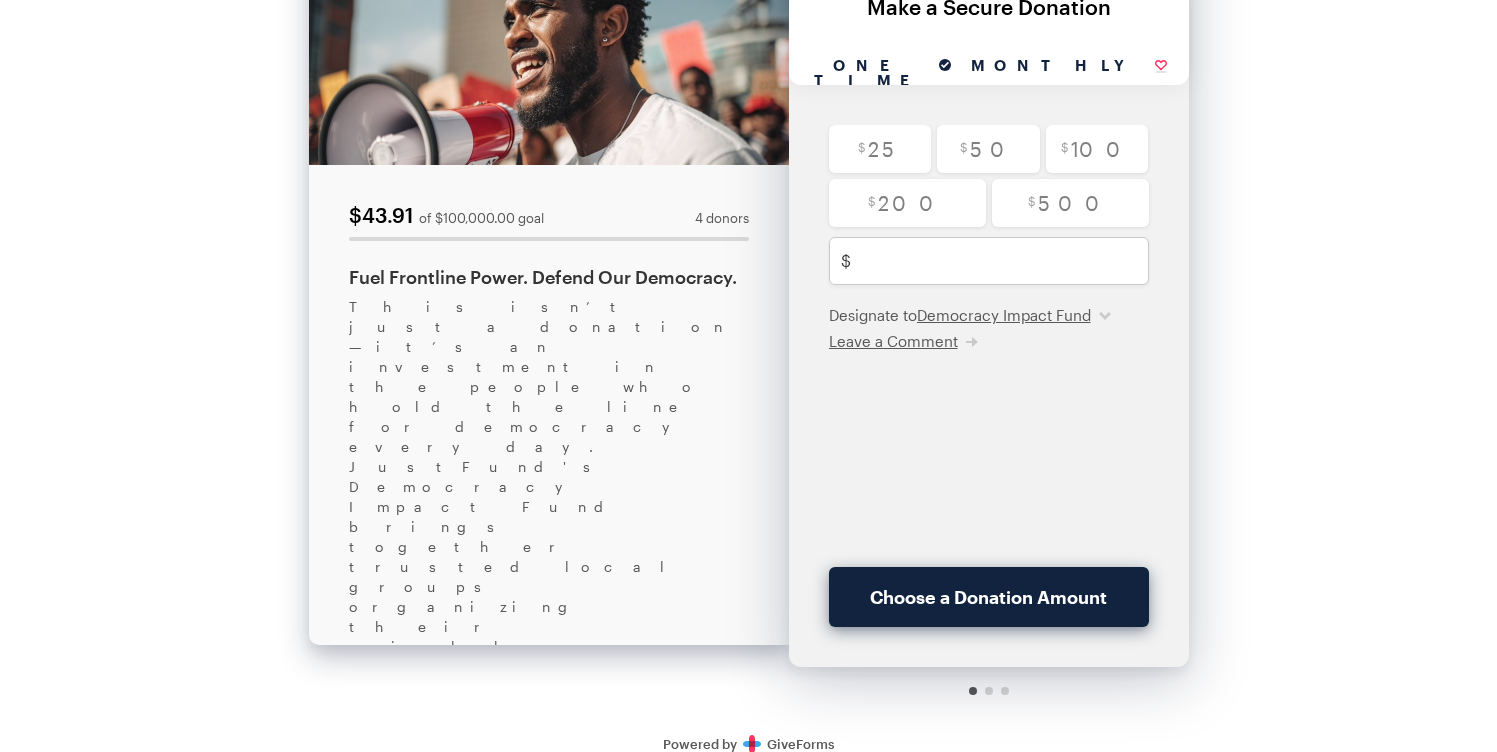 click on "Monthly" at bounding box center (1069, 66) 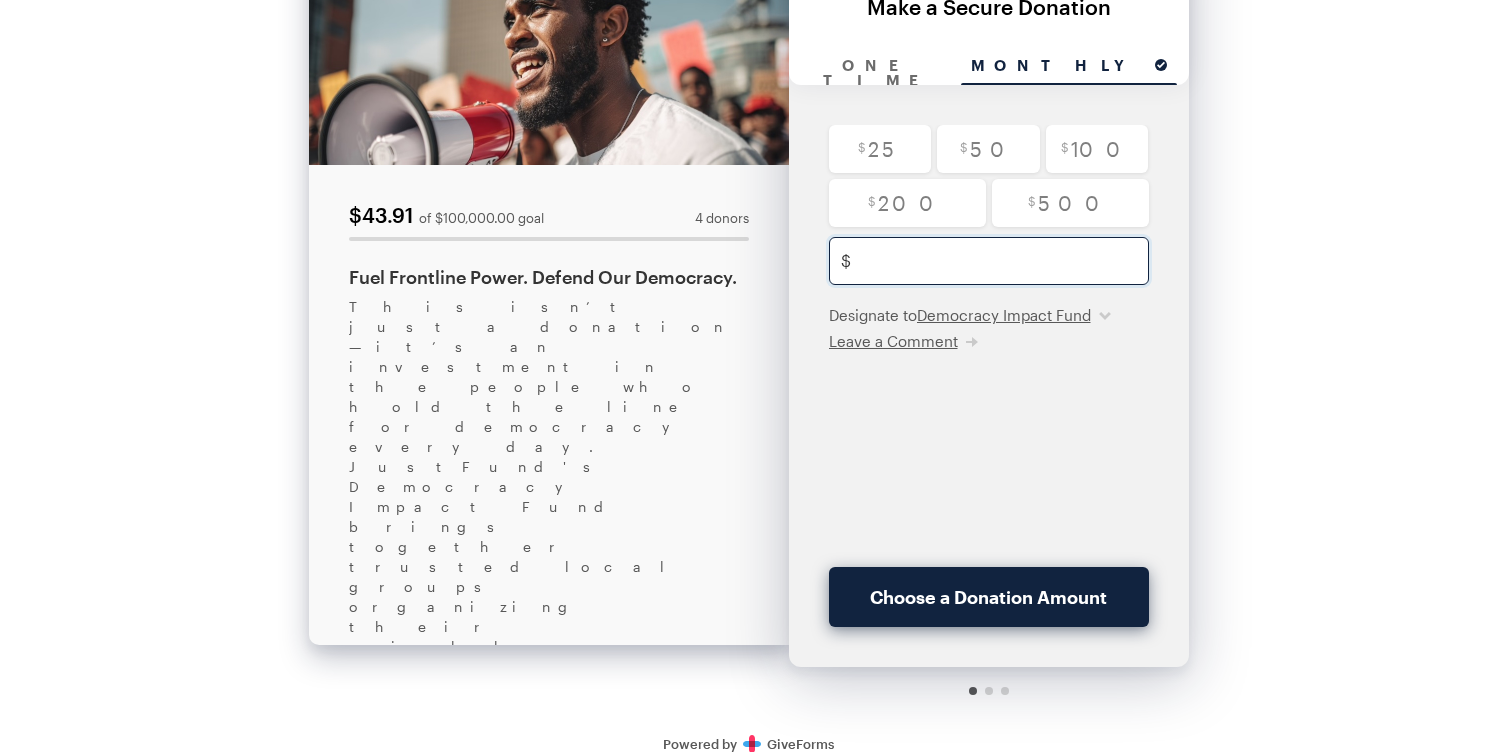 click at bounding box center (1010, 261) 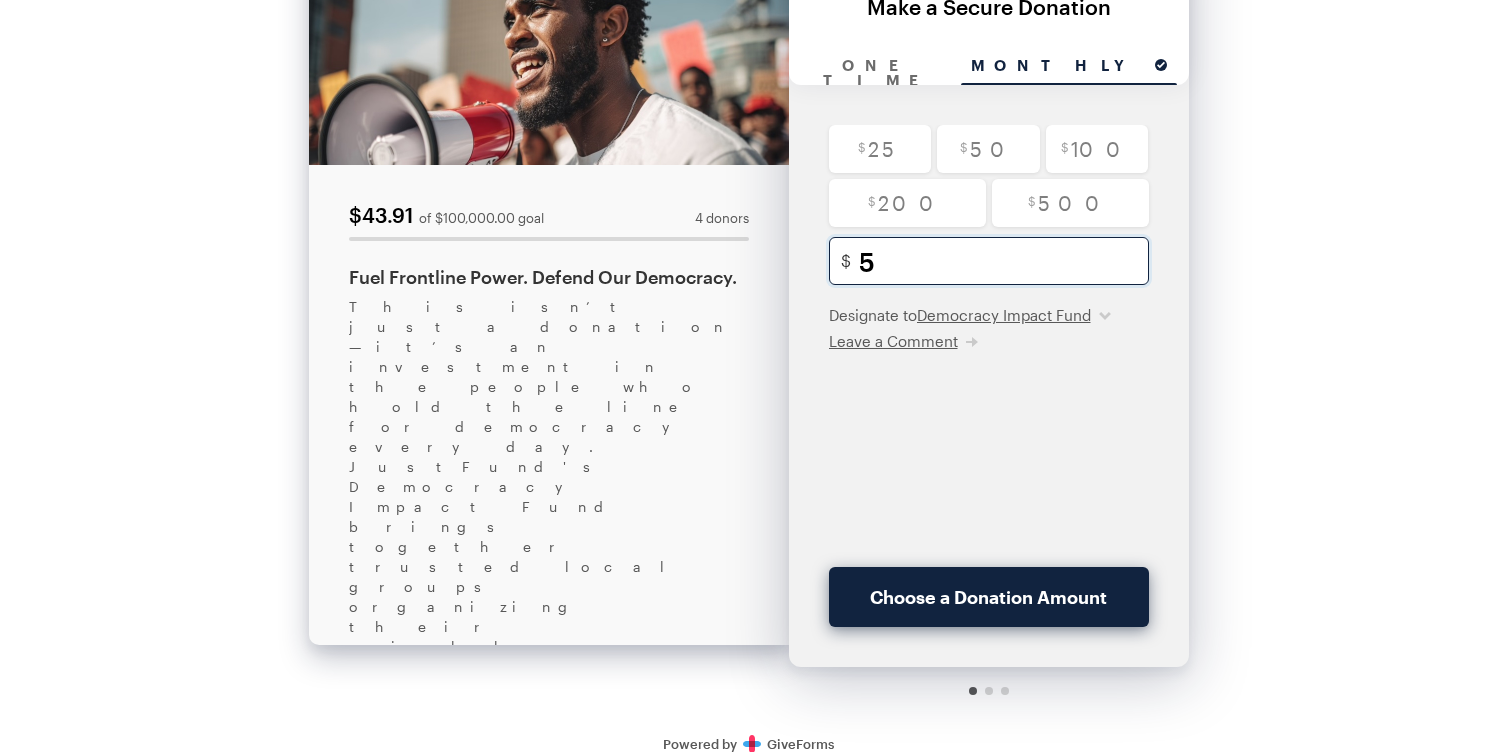 checkbox on "true" 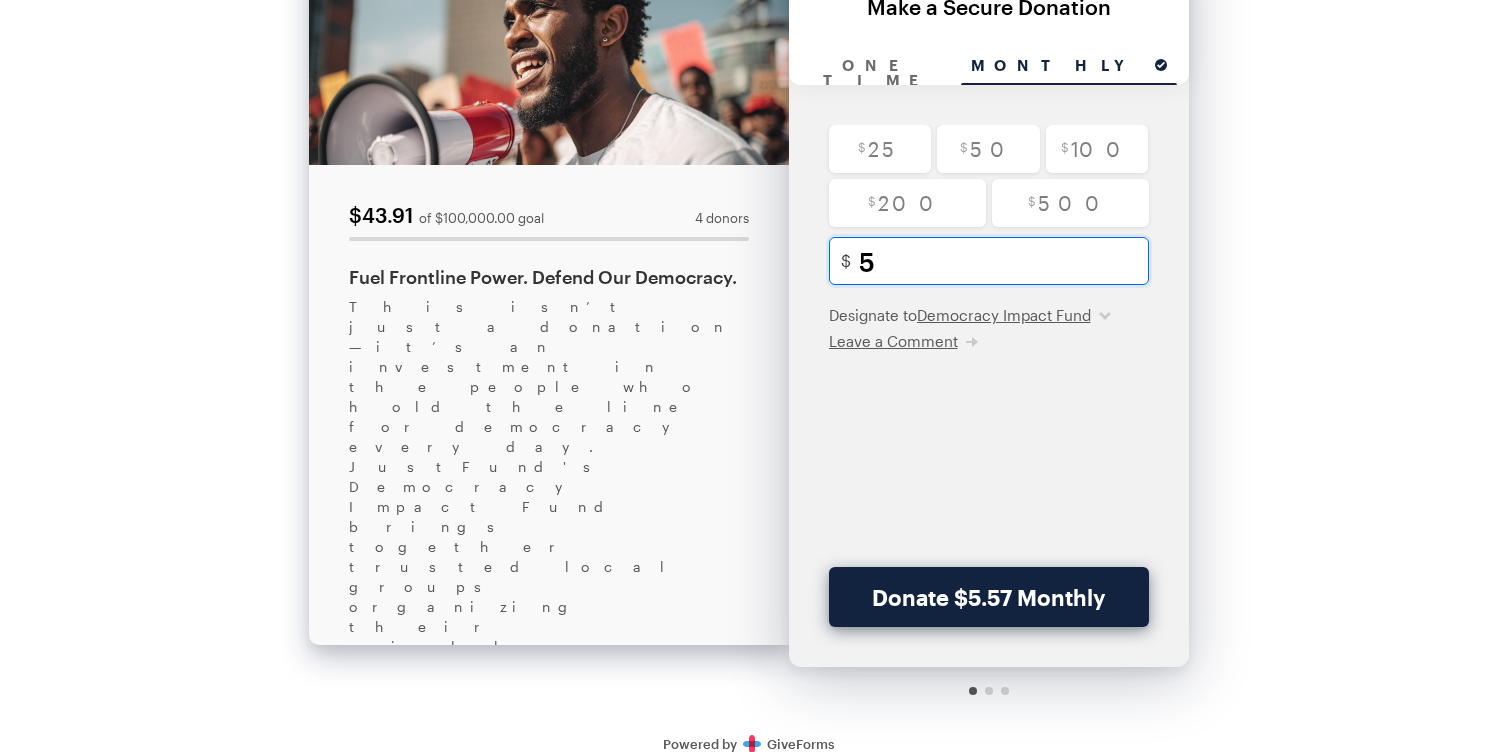 type on "5" 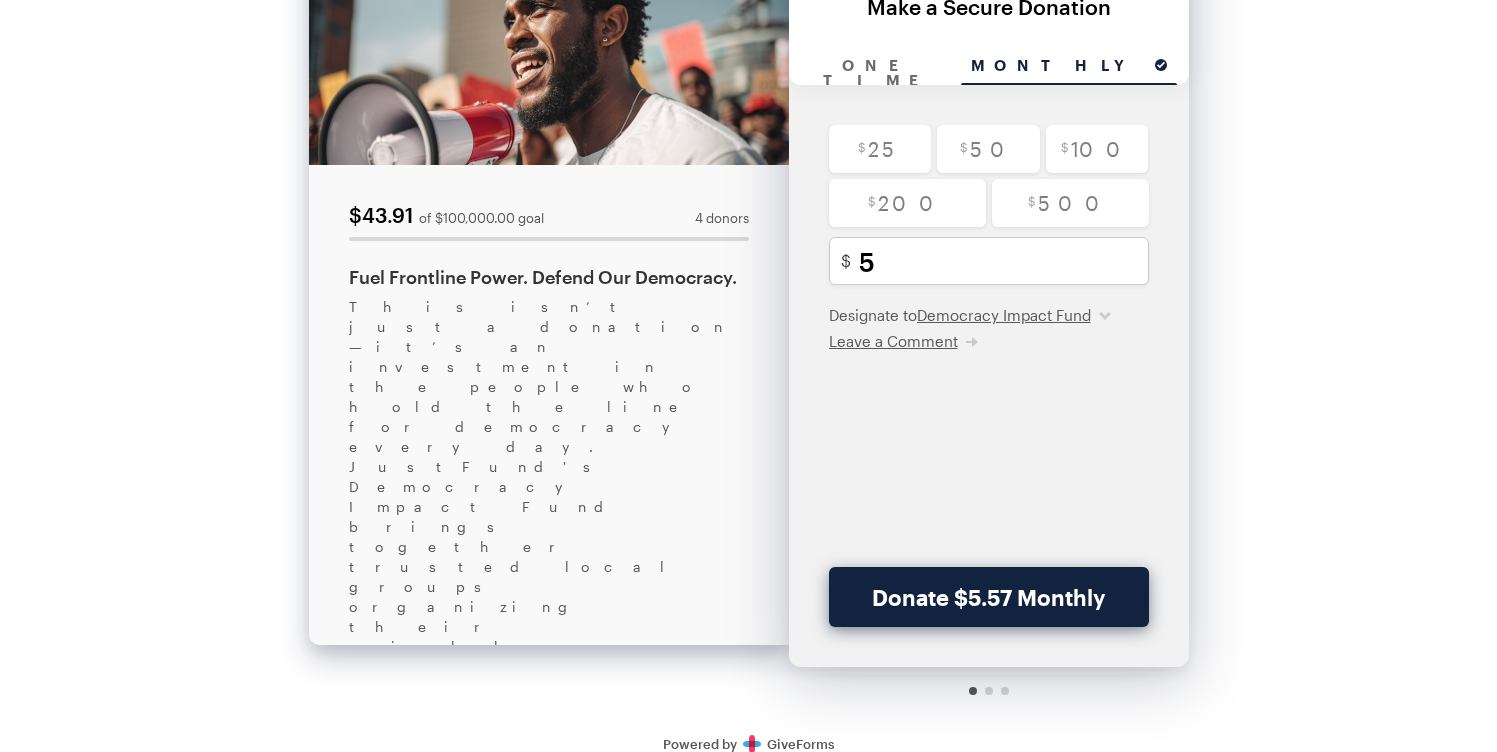 click on "$ 25
$ 50
$ 100
$ 200
$ 500
5
Minimum amount is $5.00
$
USD
Designate to
Democracy Impact Fund
Democracy Impact Fund
Leave a Comment" at bounding box center [989, 346] 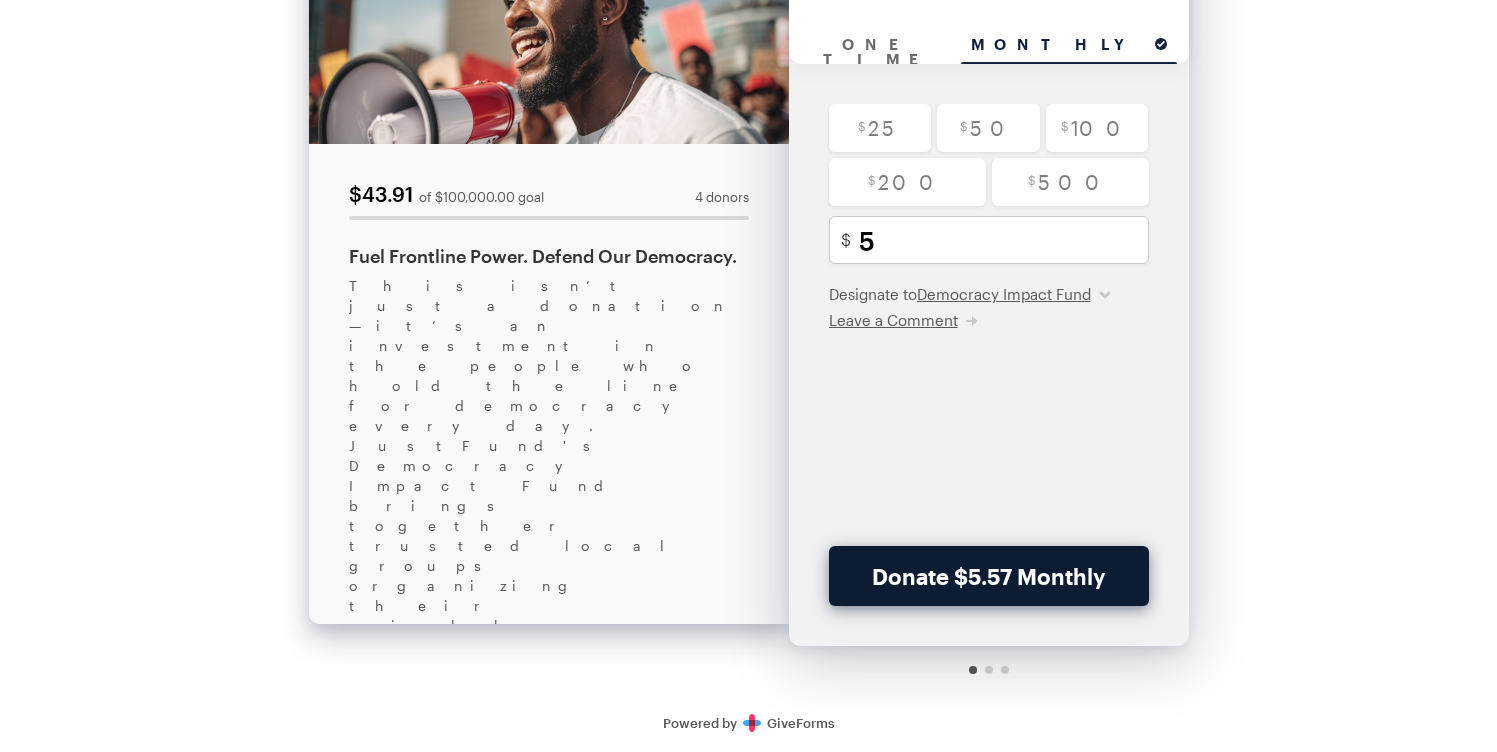 click on "Donate $5.57 Monthly" at bounding box center (989, 576) 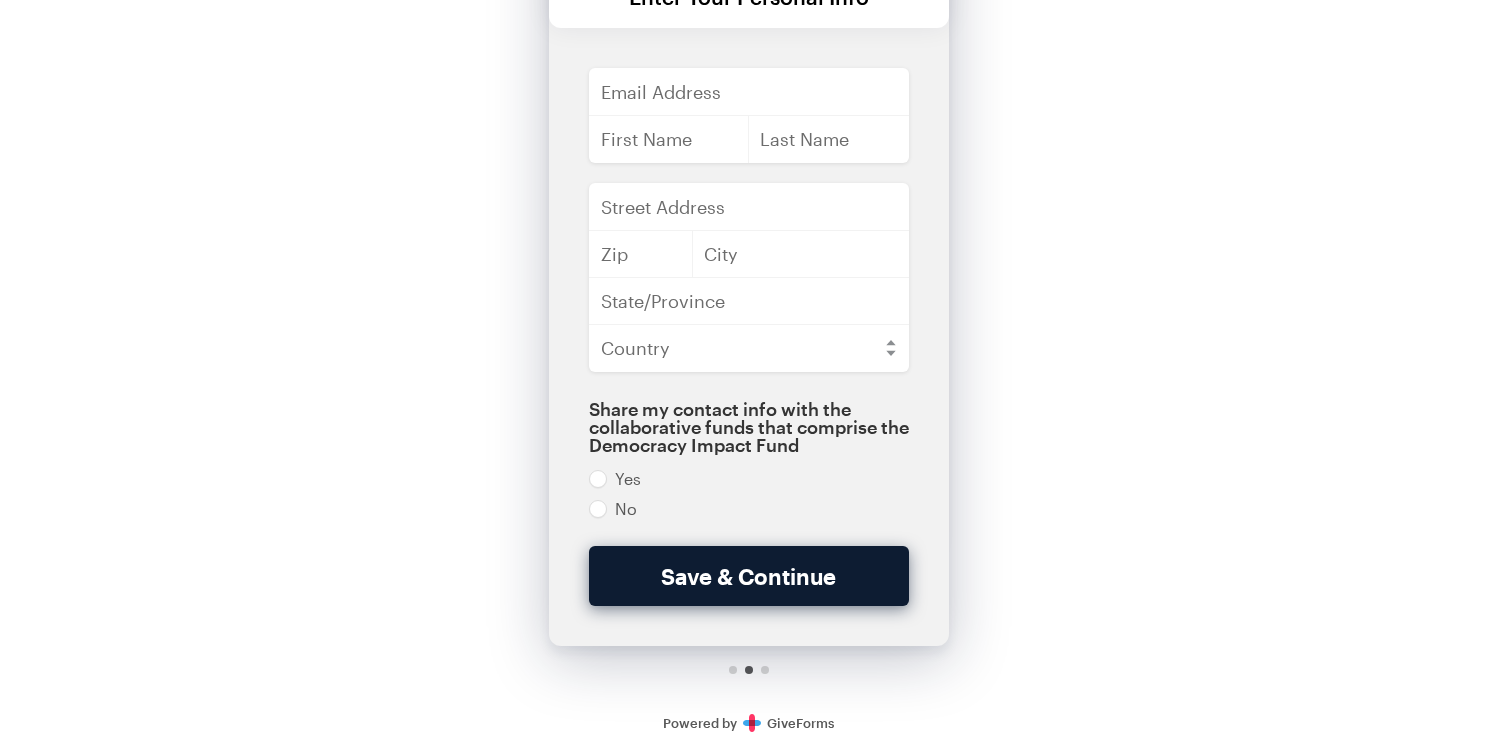 scroll, scrollTop: 0, scrollLeft: 0, axis: both 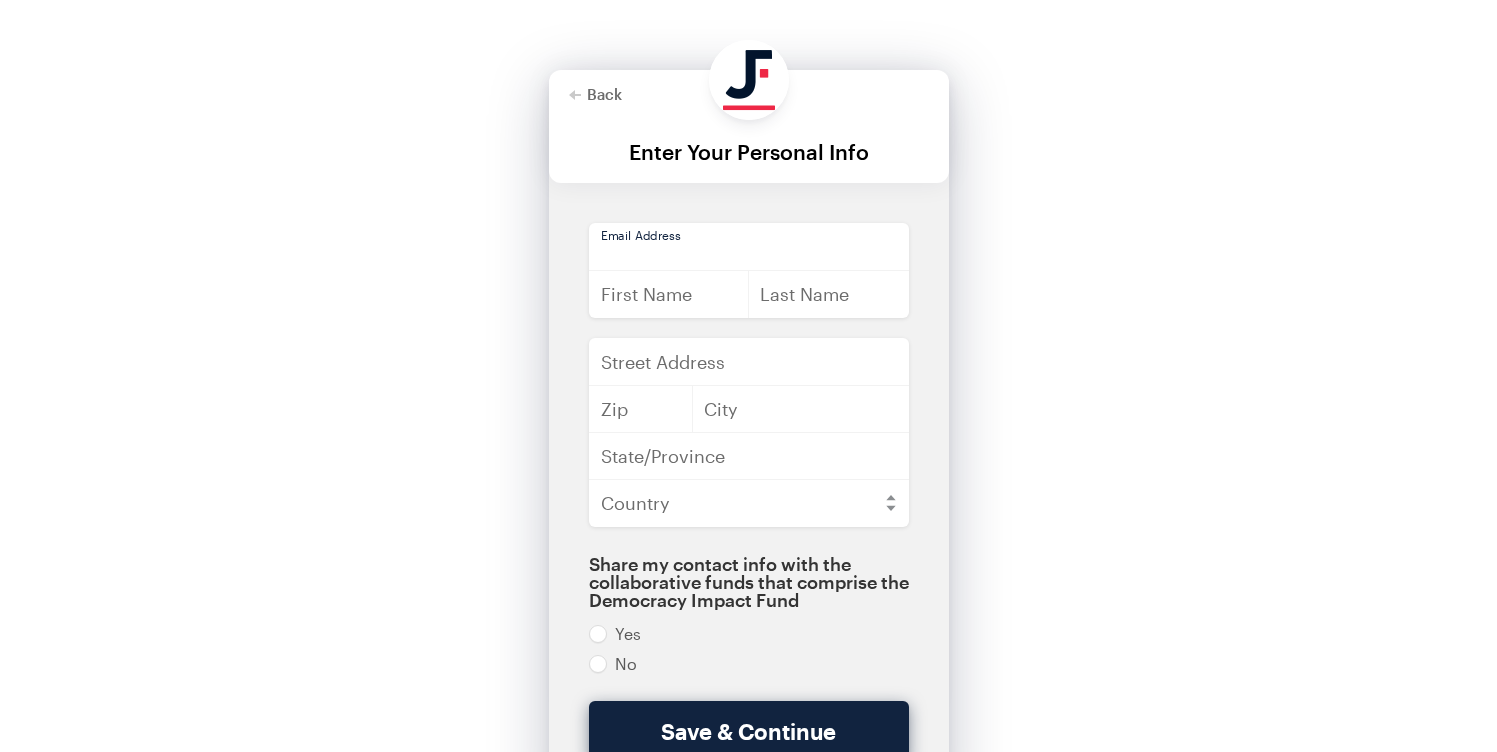 click at bounding box center (749, 247) 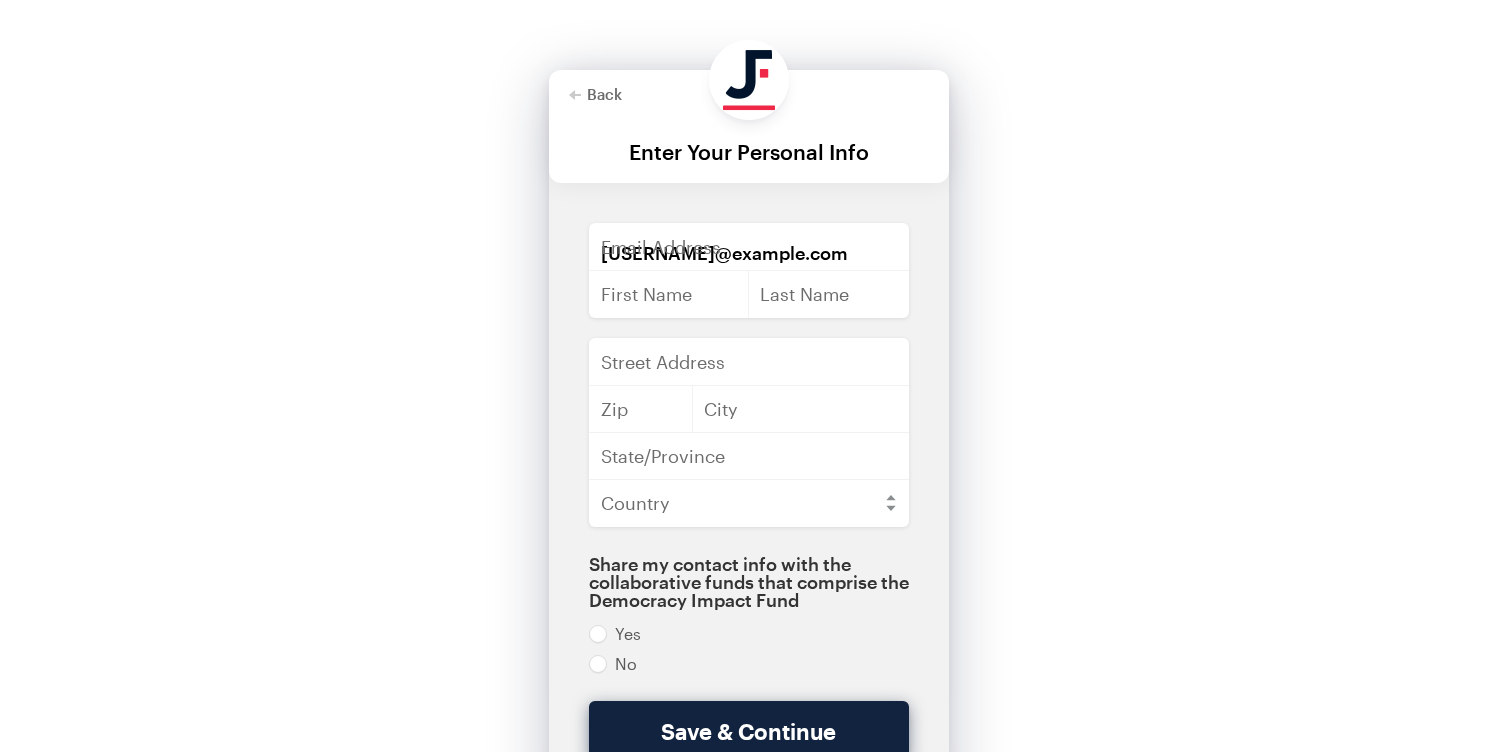 type on "daniel" 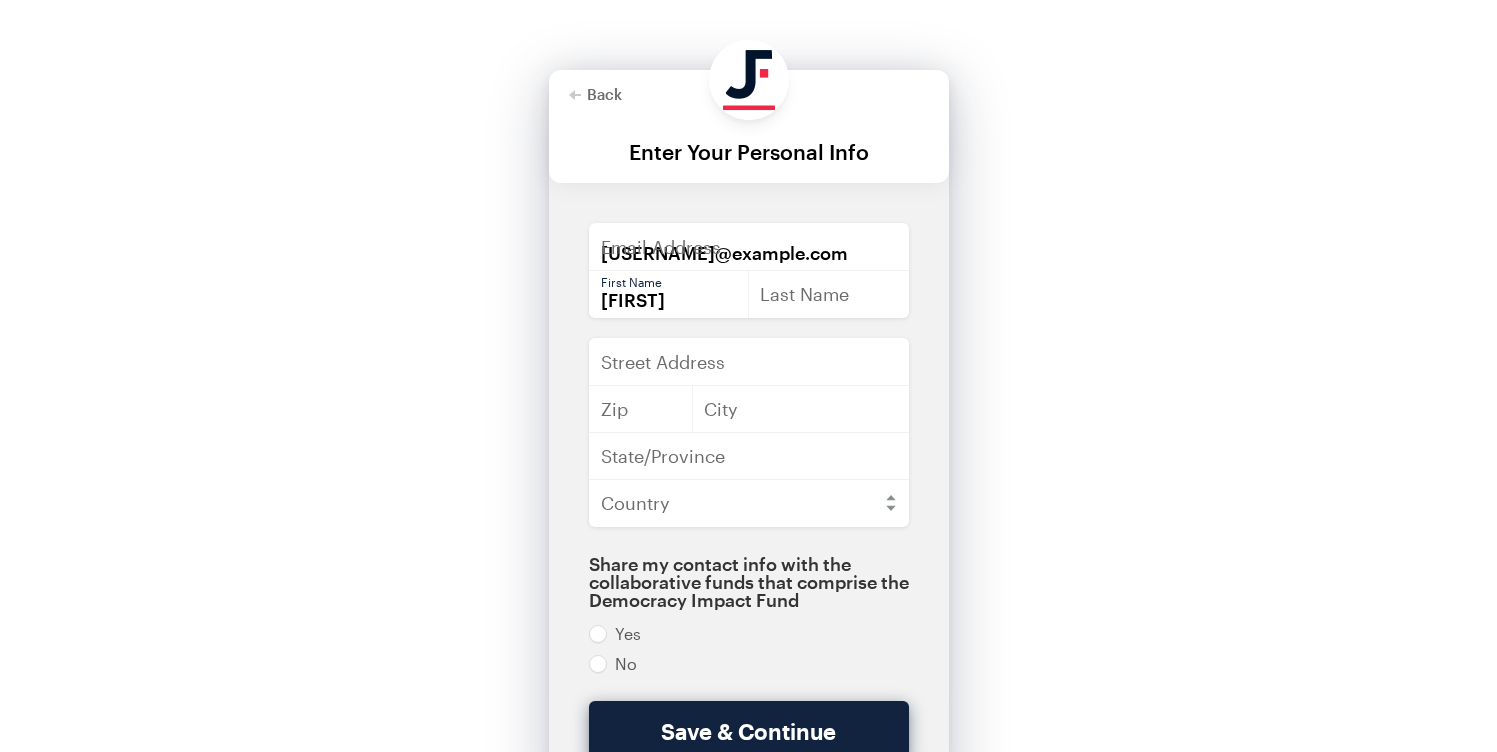 type on "hutson" 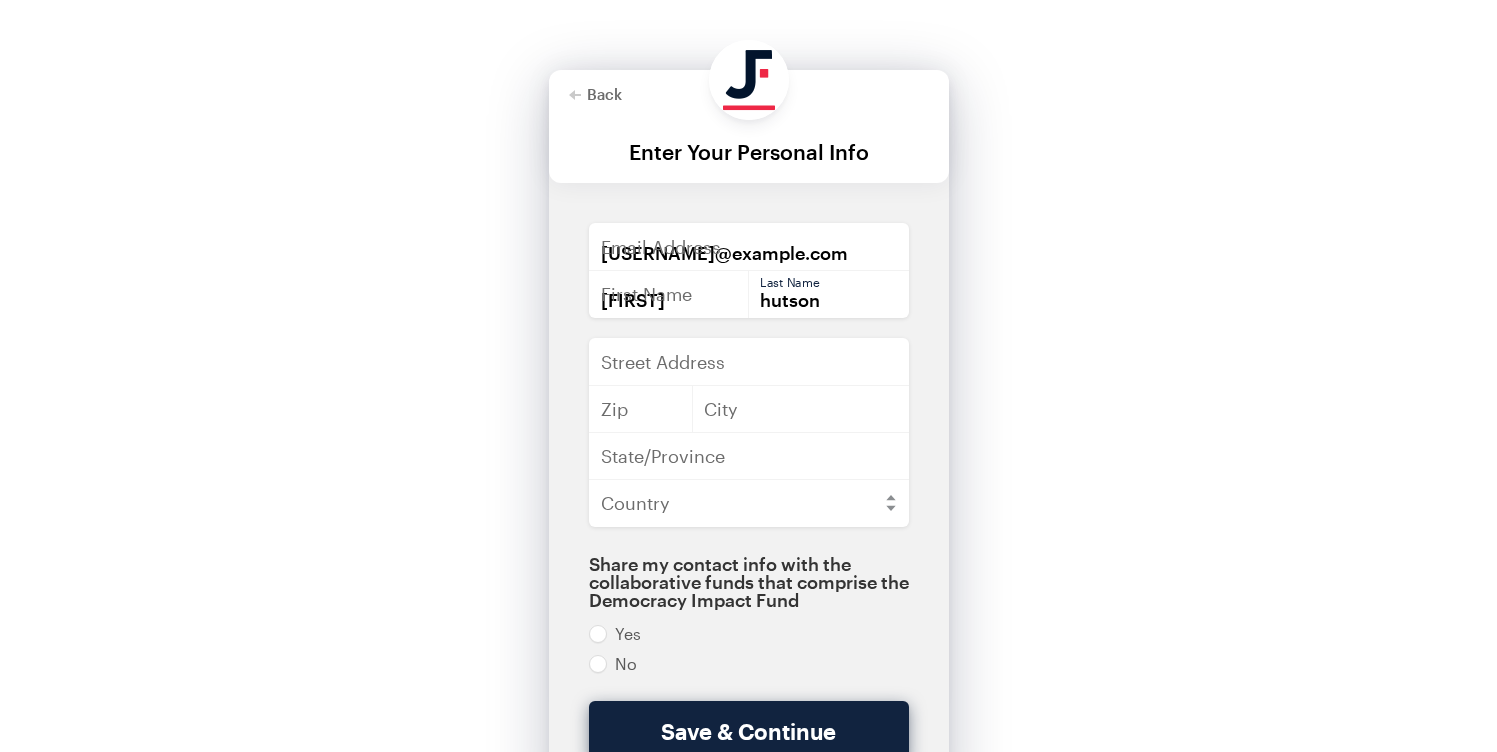 type on "1234 Testing ln" 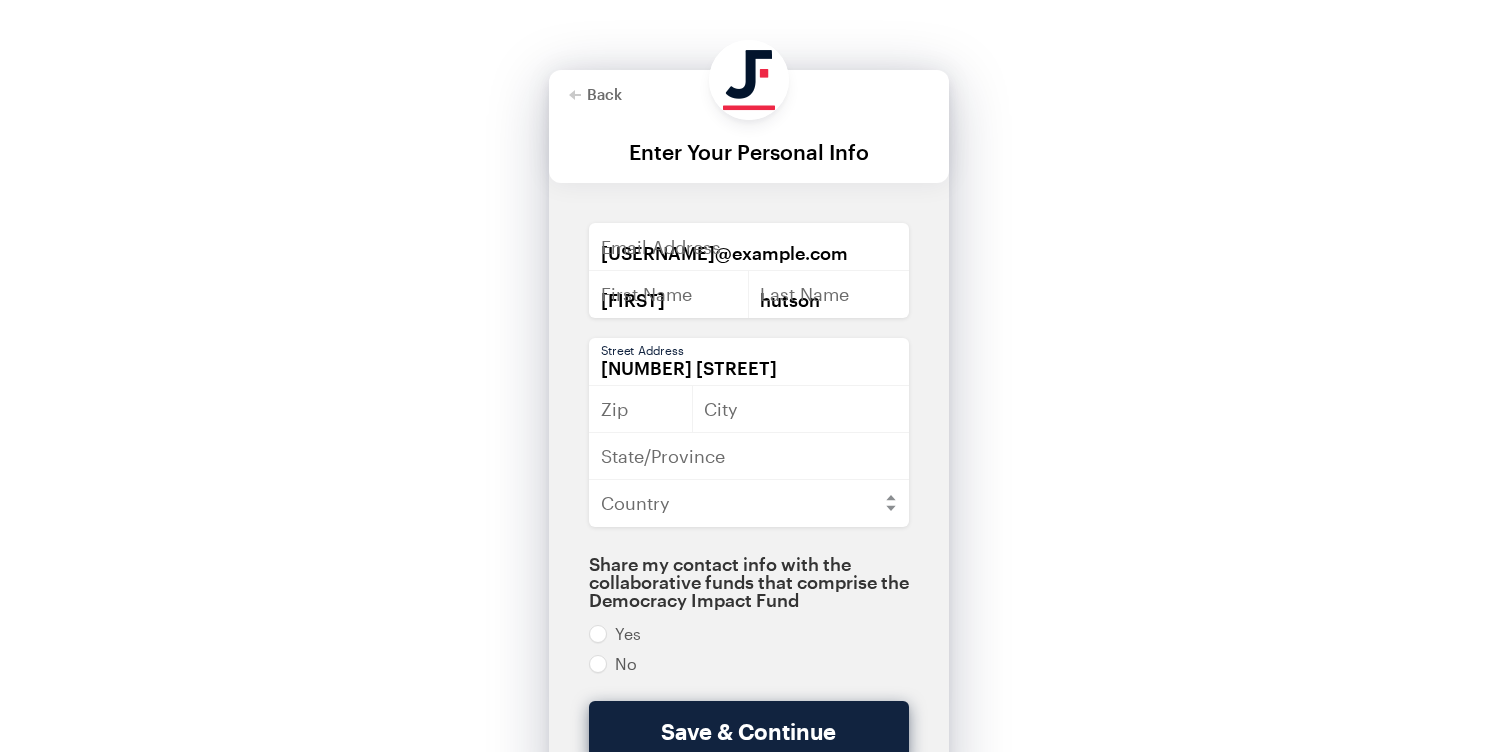 type on "33770" 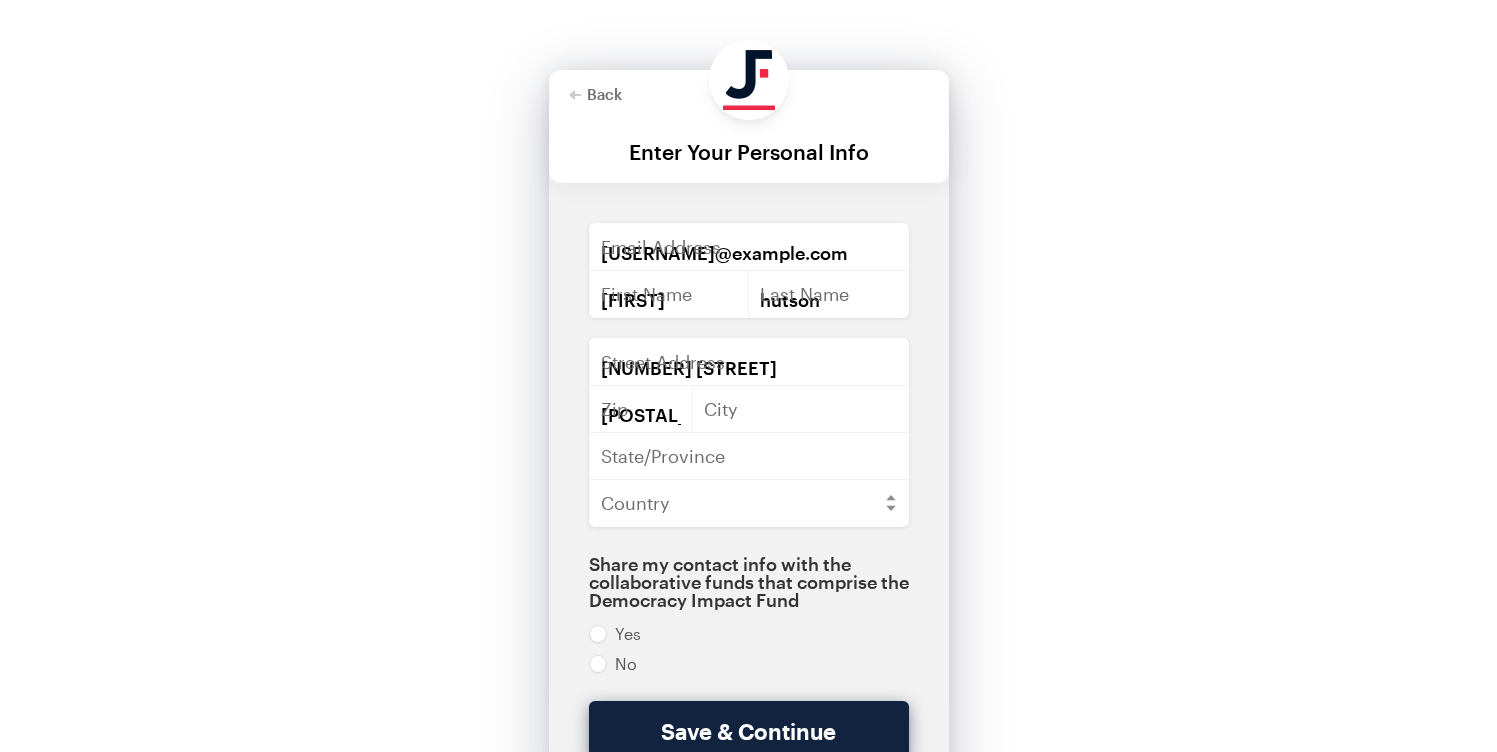 type on "Largo" 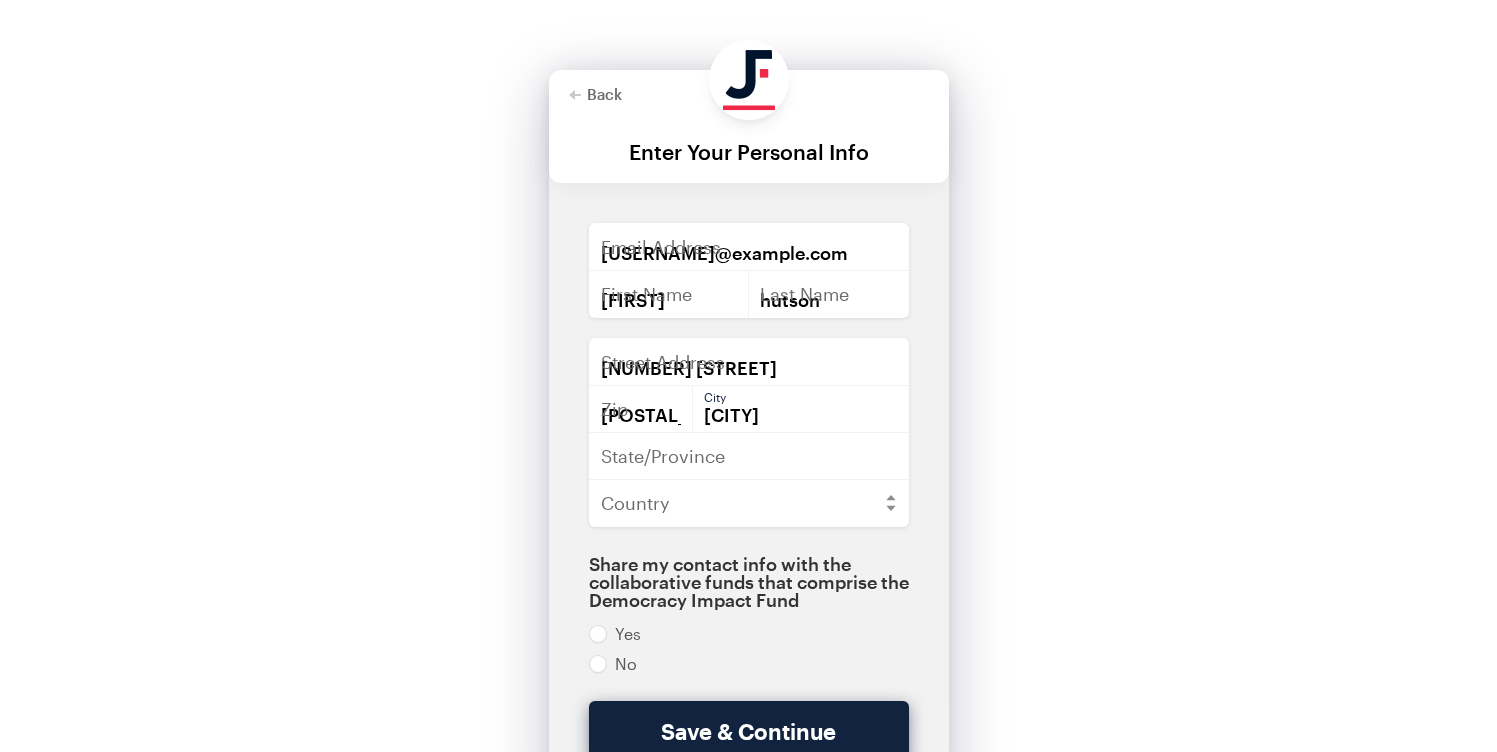 type on "Florida" 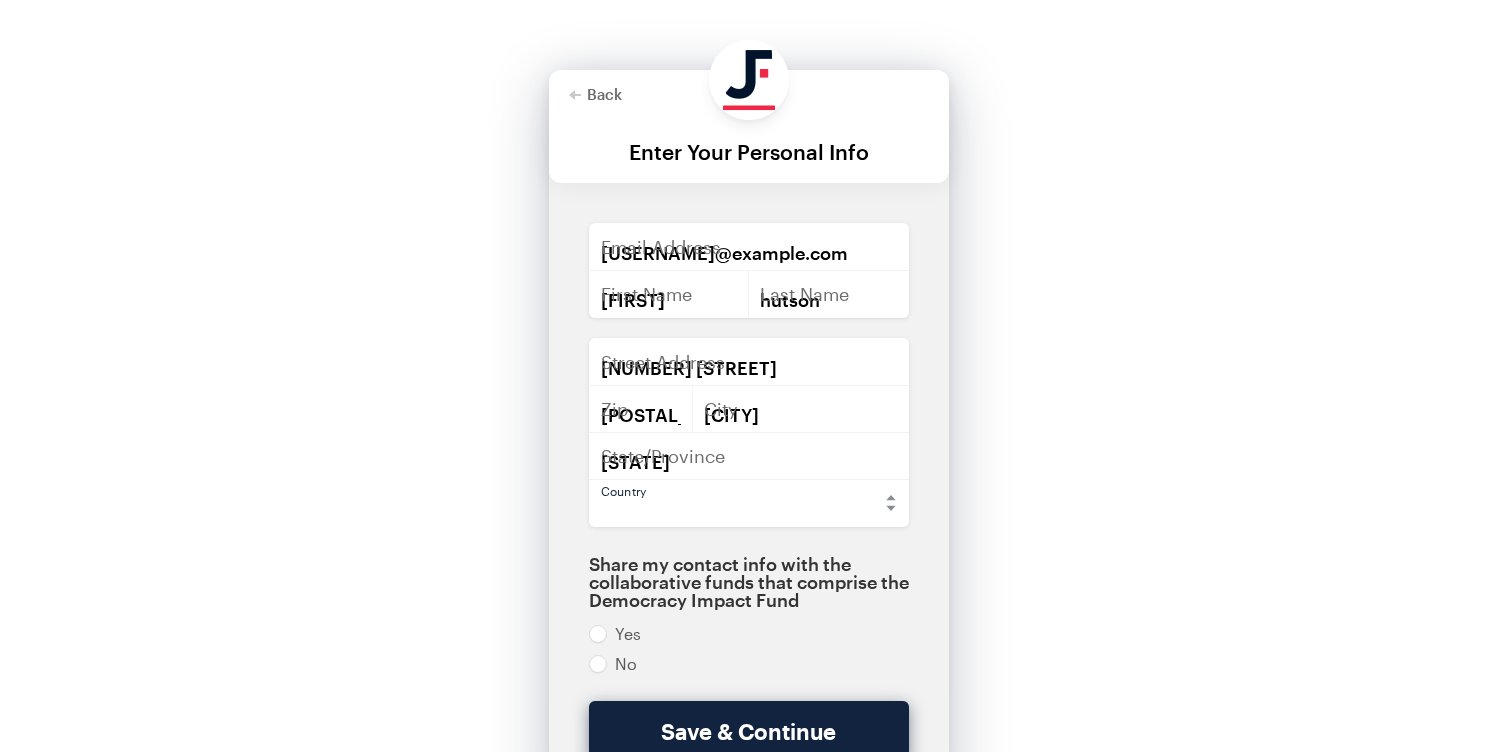 select on "US" 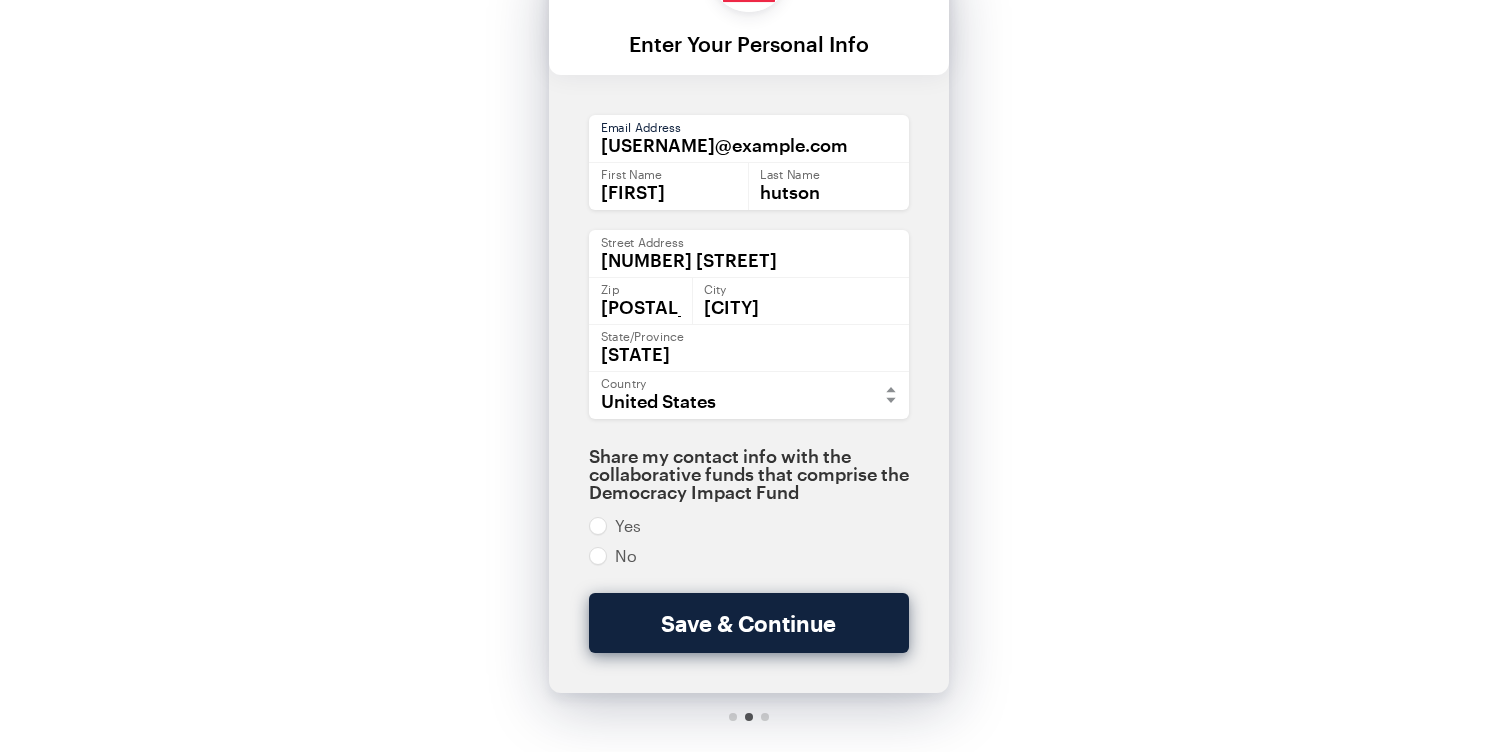 scroll, scrollTop: 155, scrollLeft: 0, axis: vertical 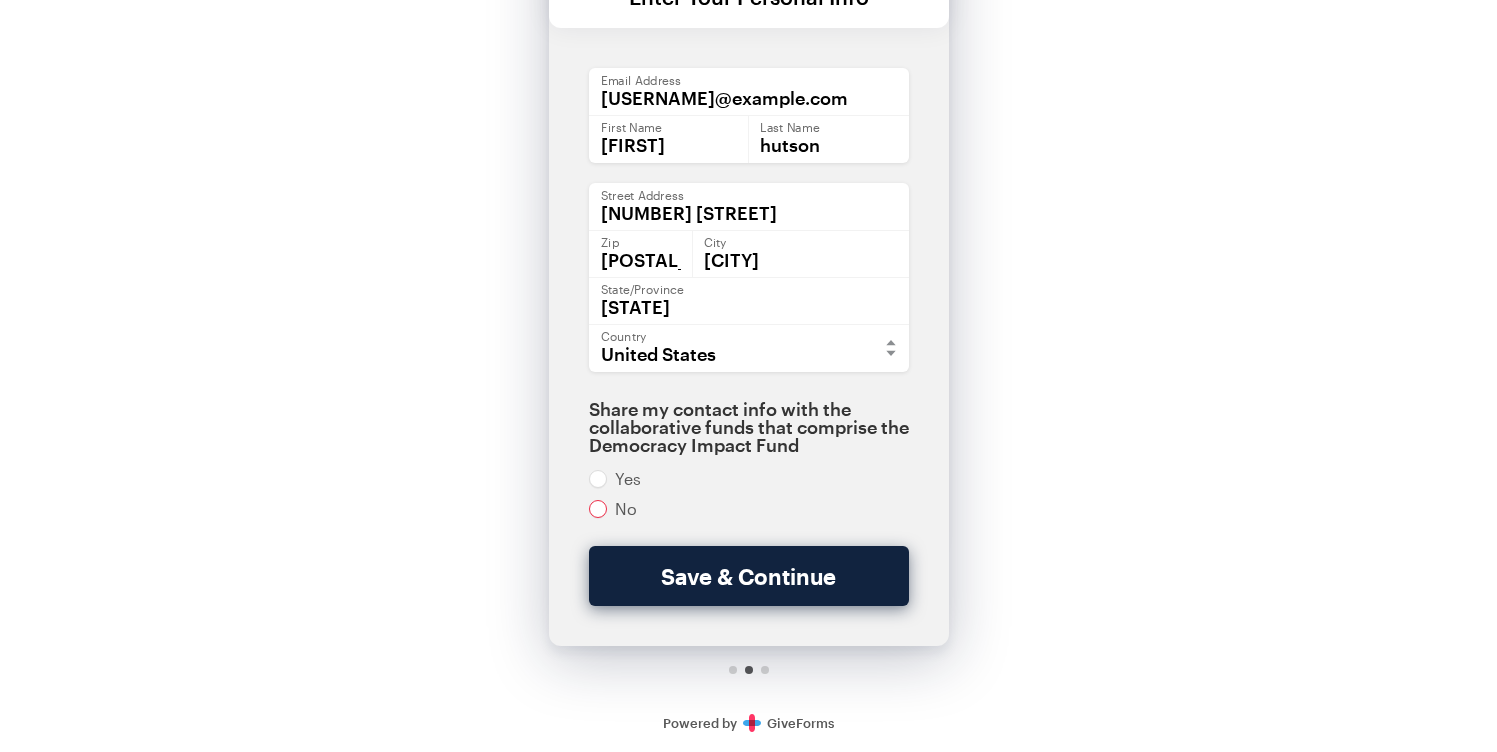click at bounding box center [749, 509] 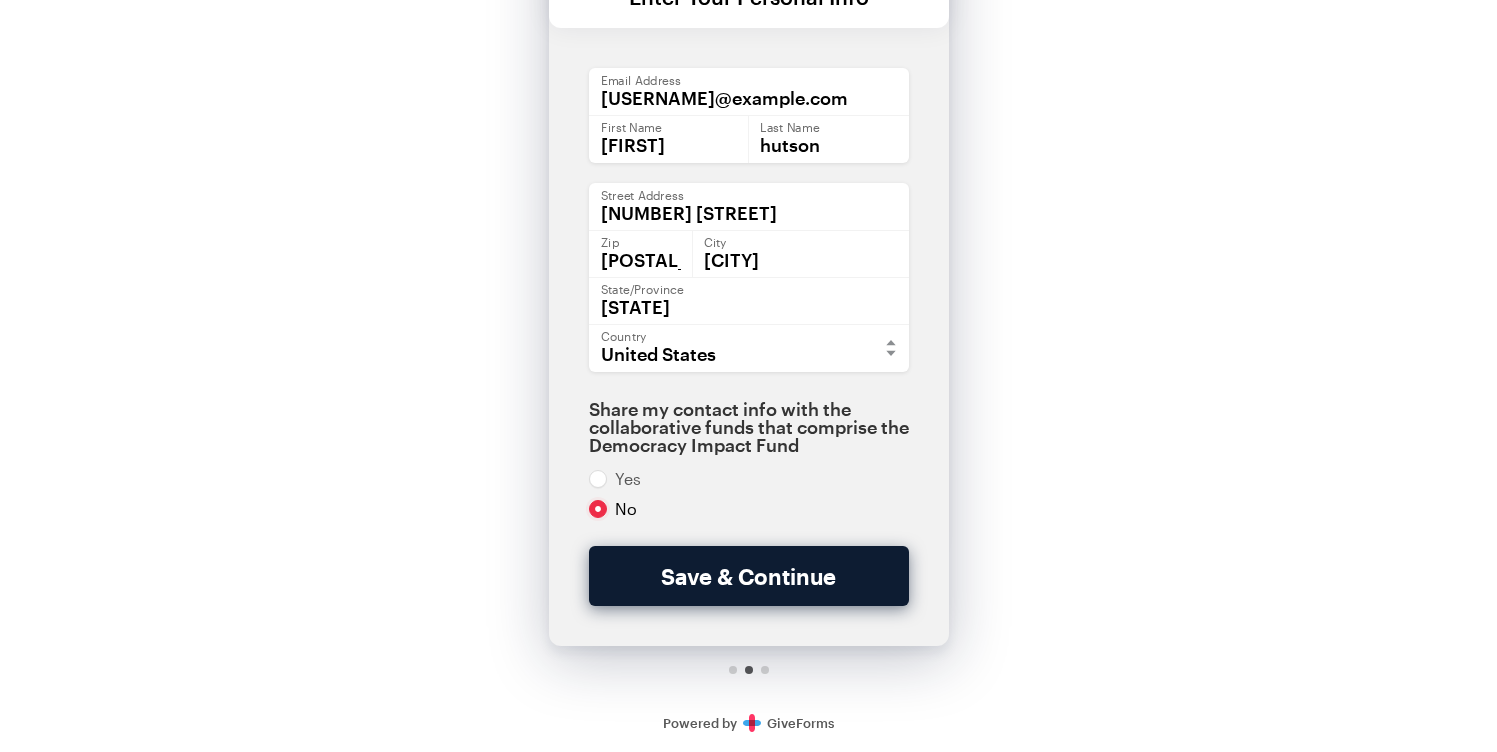 click on "Save & Continue" at bounding box center [749, 576] 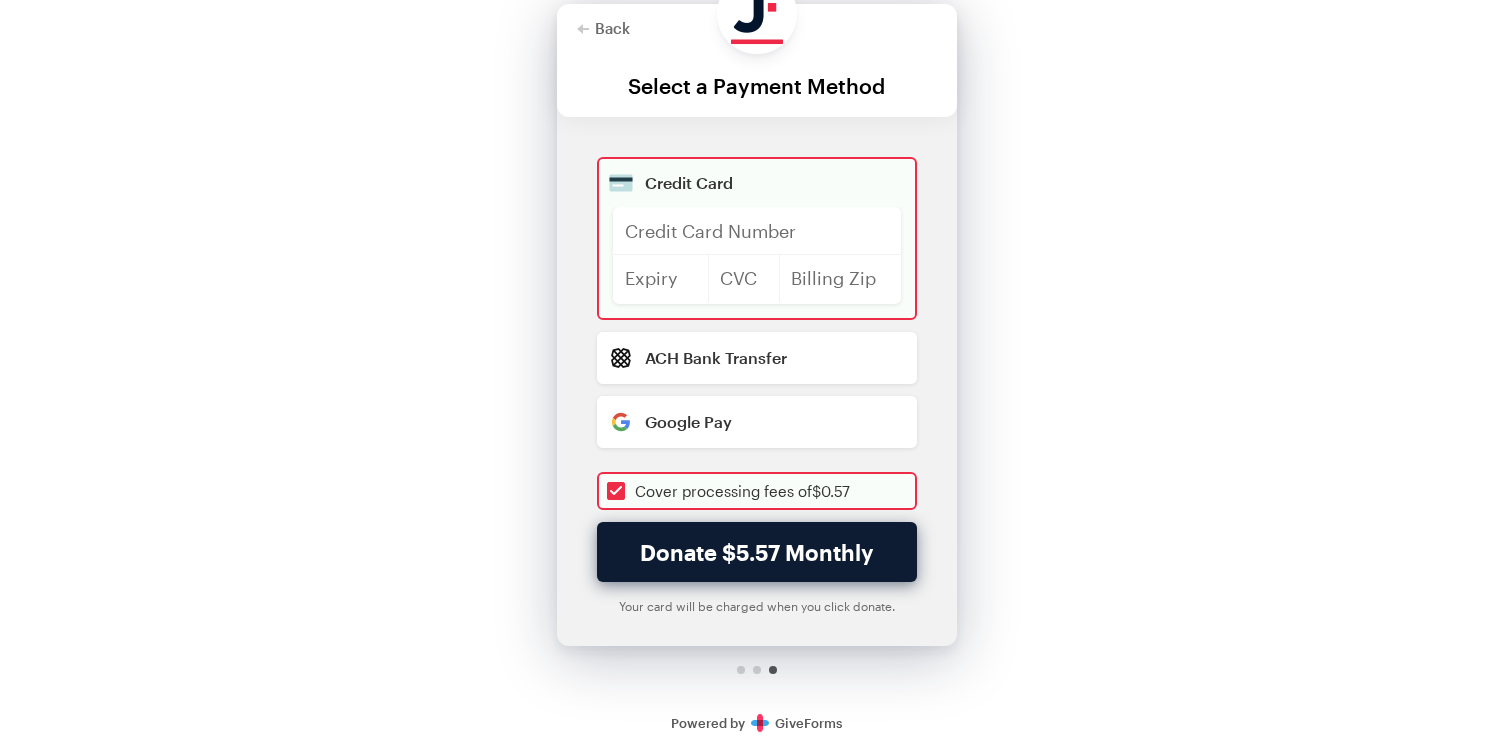 scroll, scrollTop: 0, scrollLeft: 0, axis: both 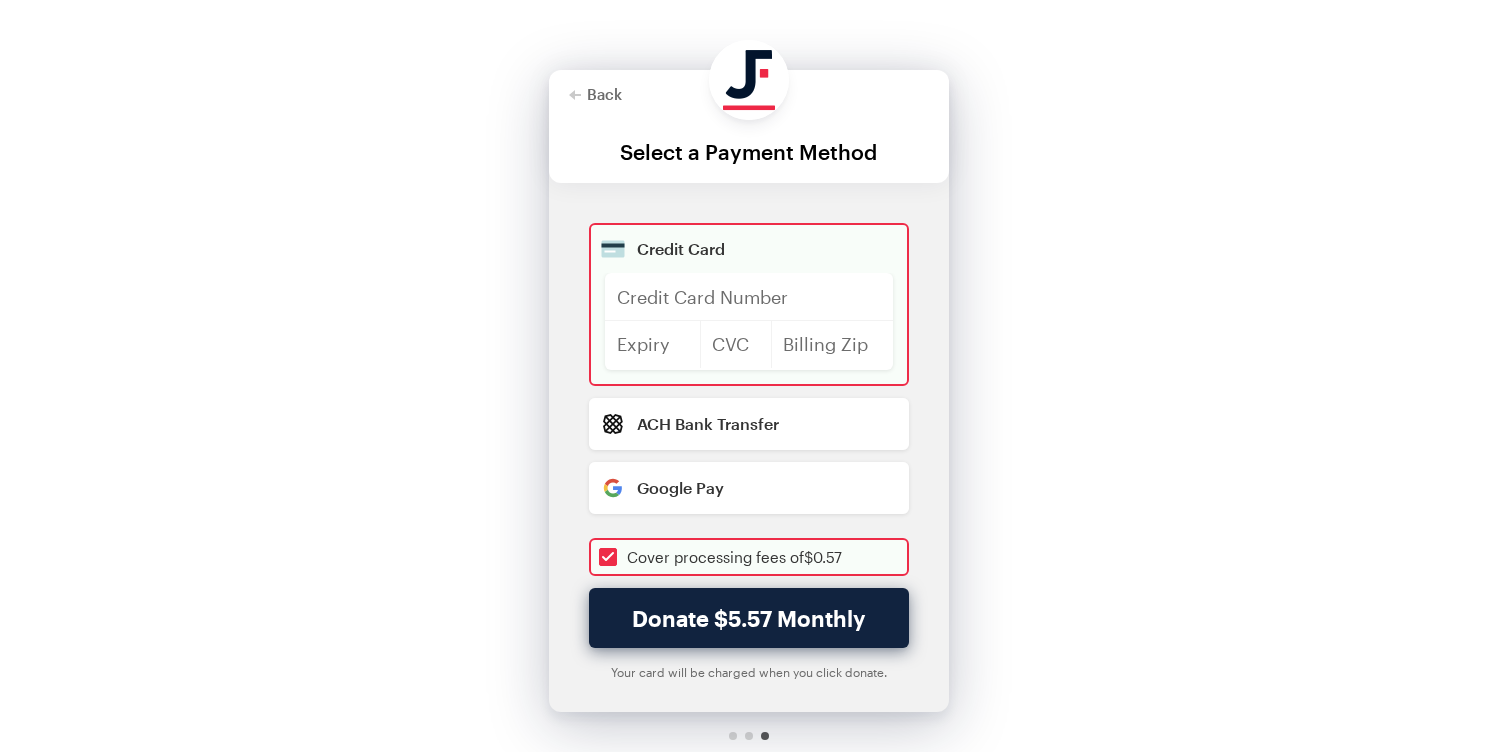 click at bounding box center (749, 297) 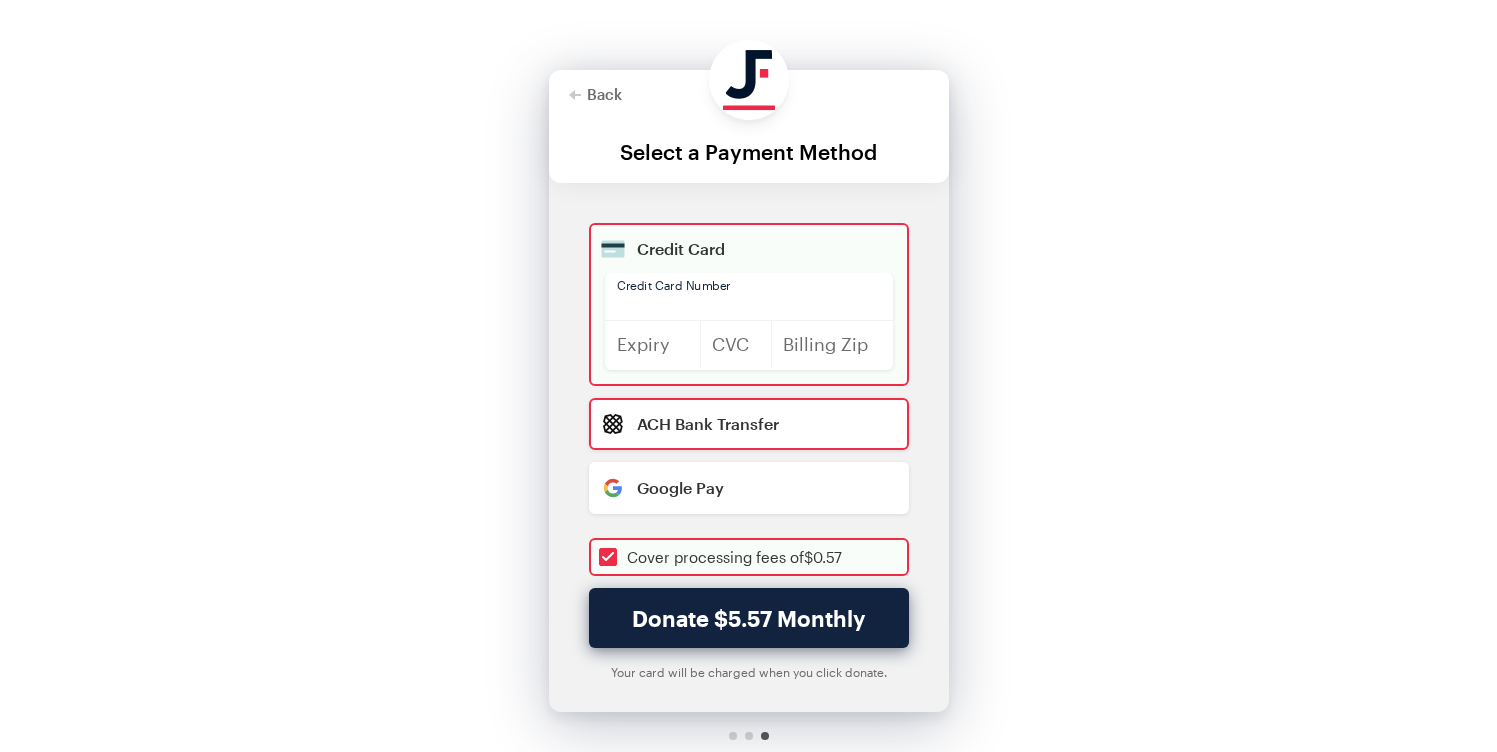 click at bounding box center [749, 424] 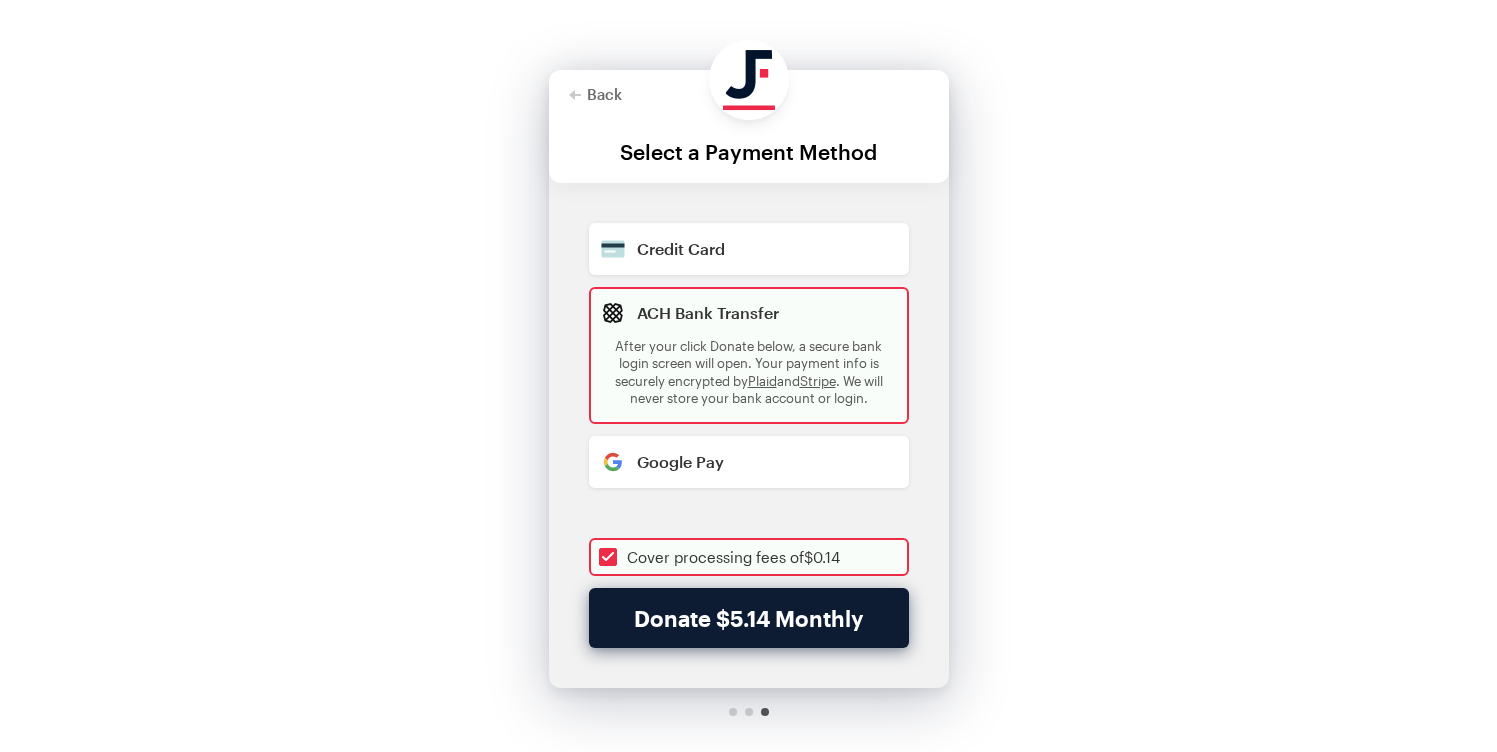 click on "Donate $5.14 Monthly" at bounding box center [749, 618] 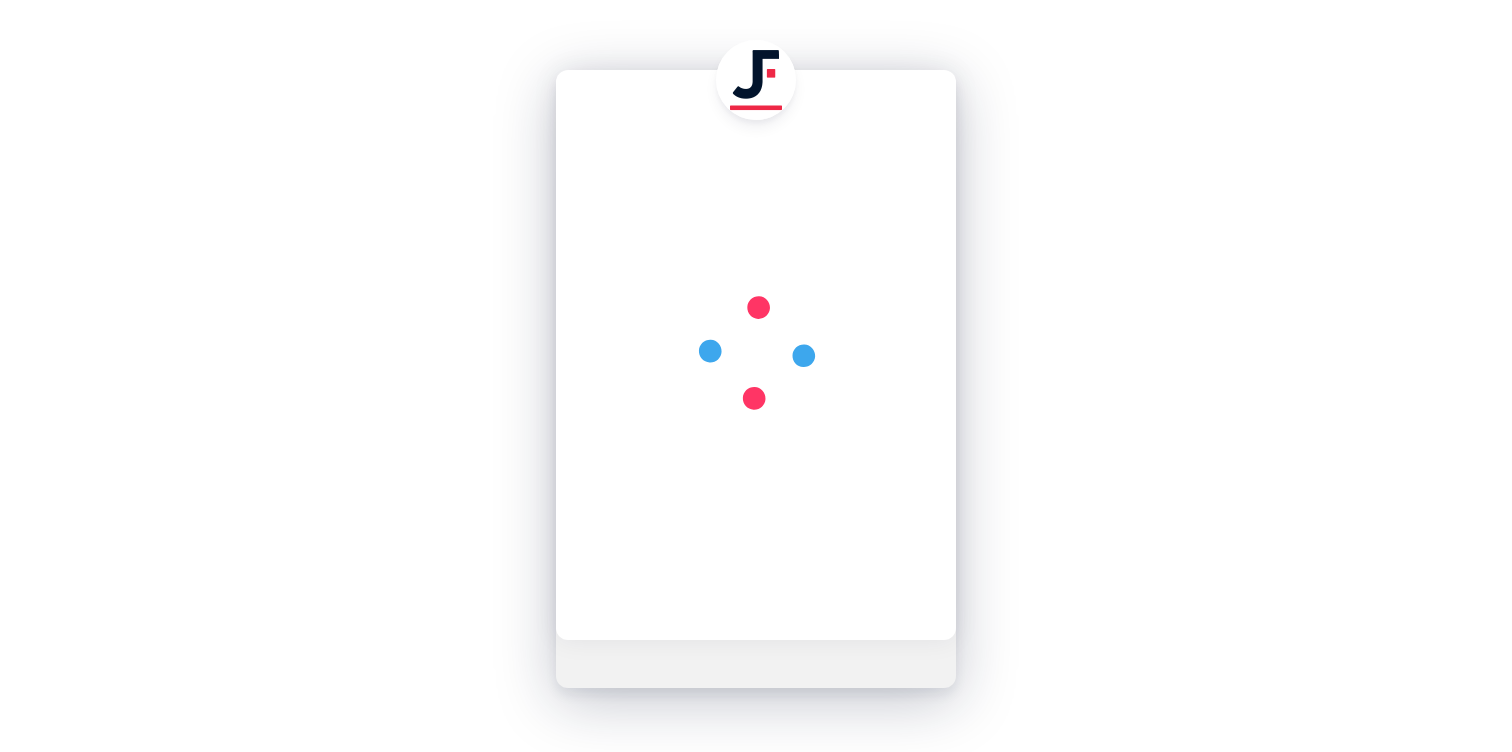 checkbox on "true" 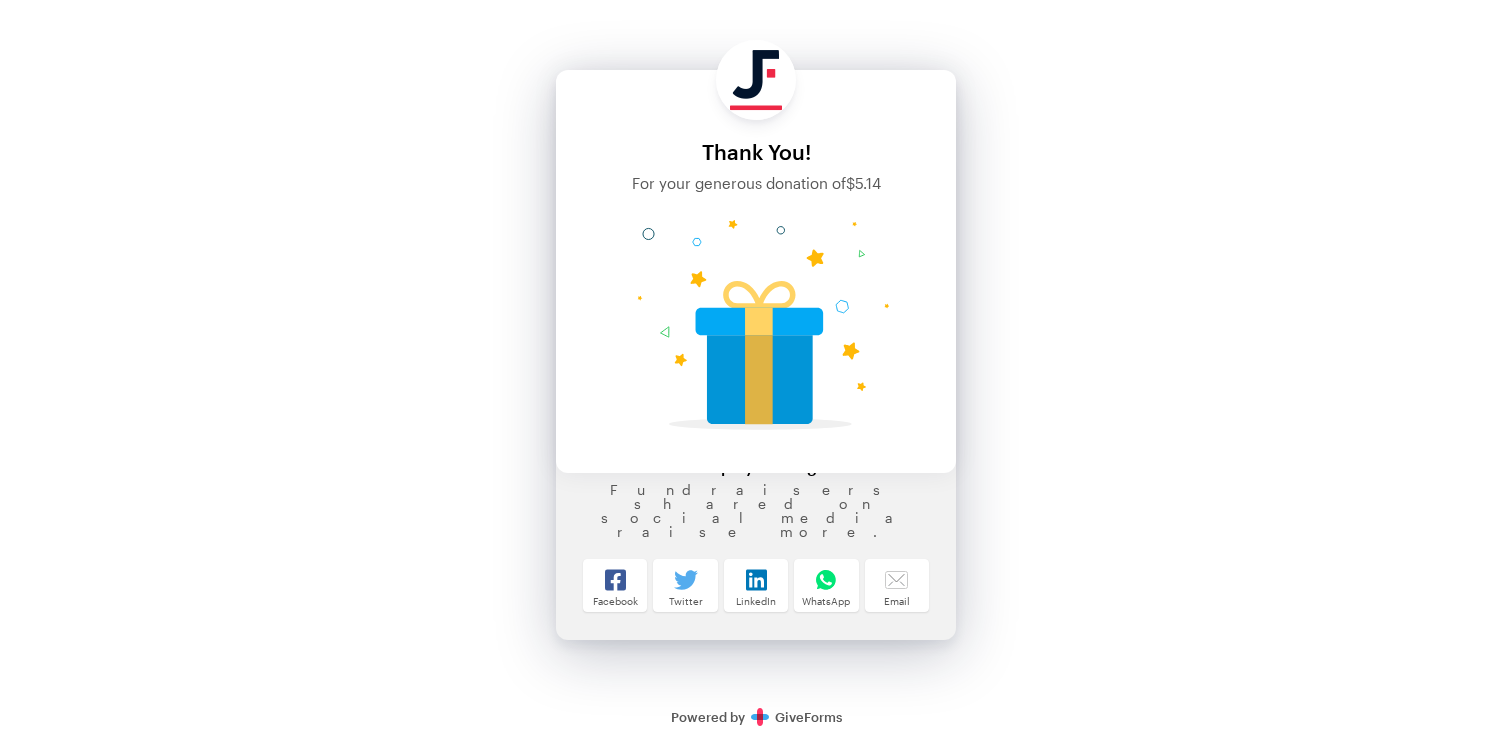 type 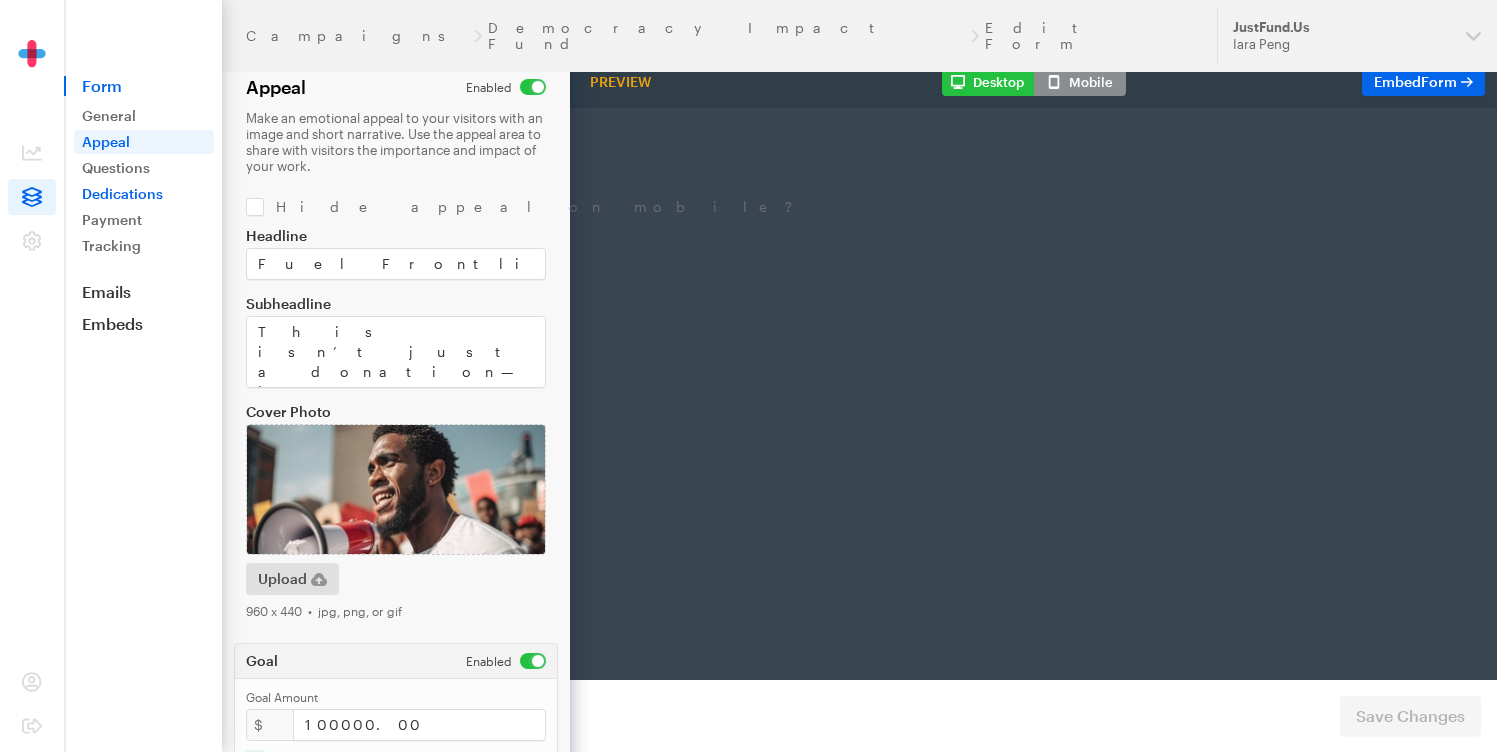 scroll, scrollTop: 0, scrollLeft: 0, axis: both 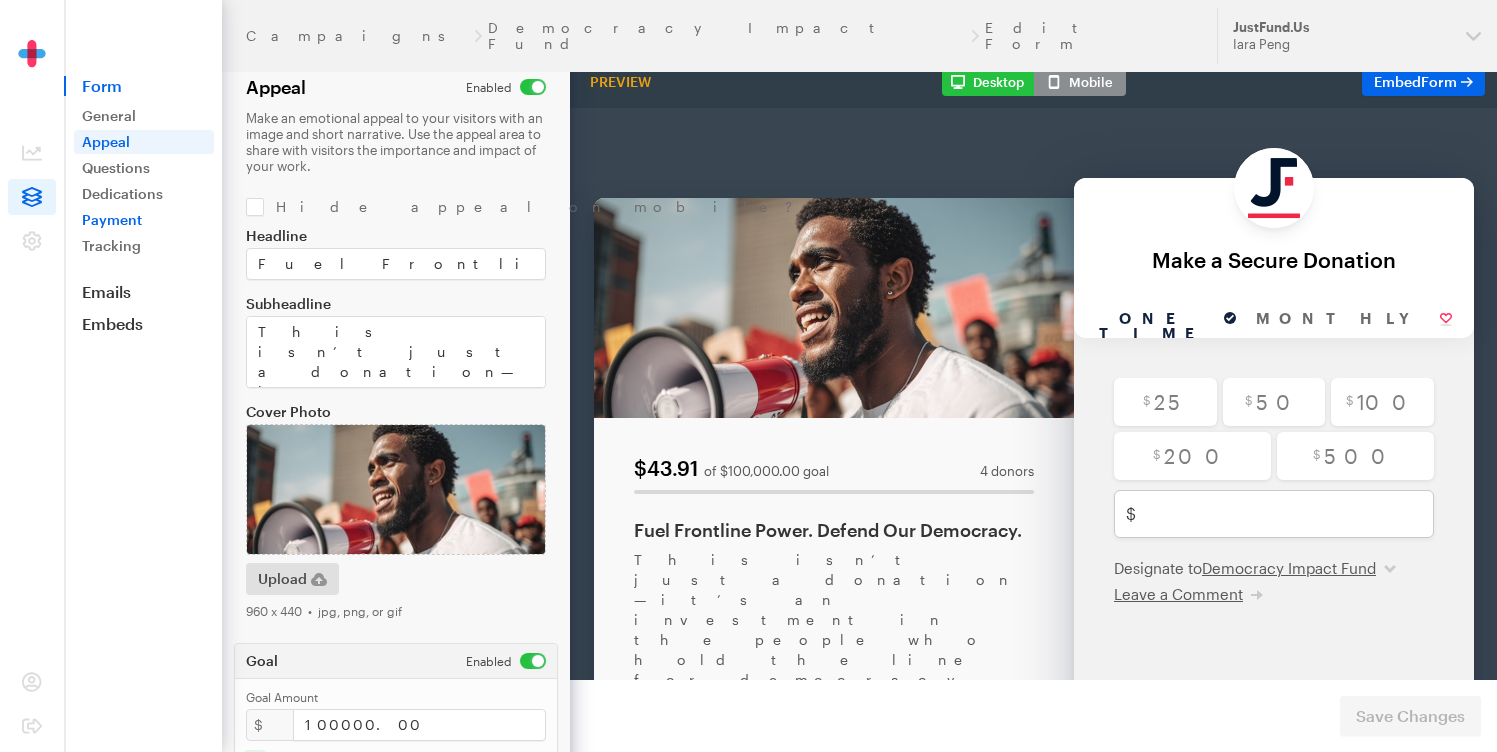 click on "Payment" at bounding box center (144, 220) 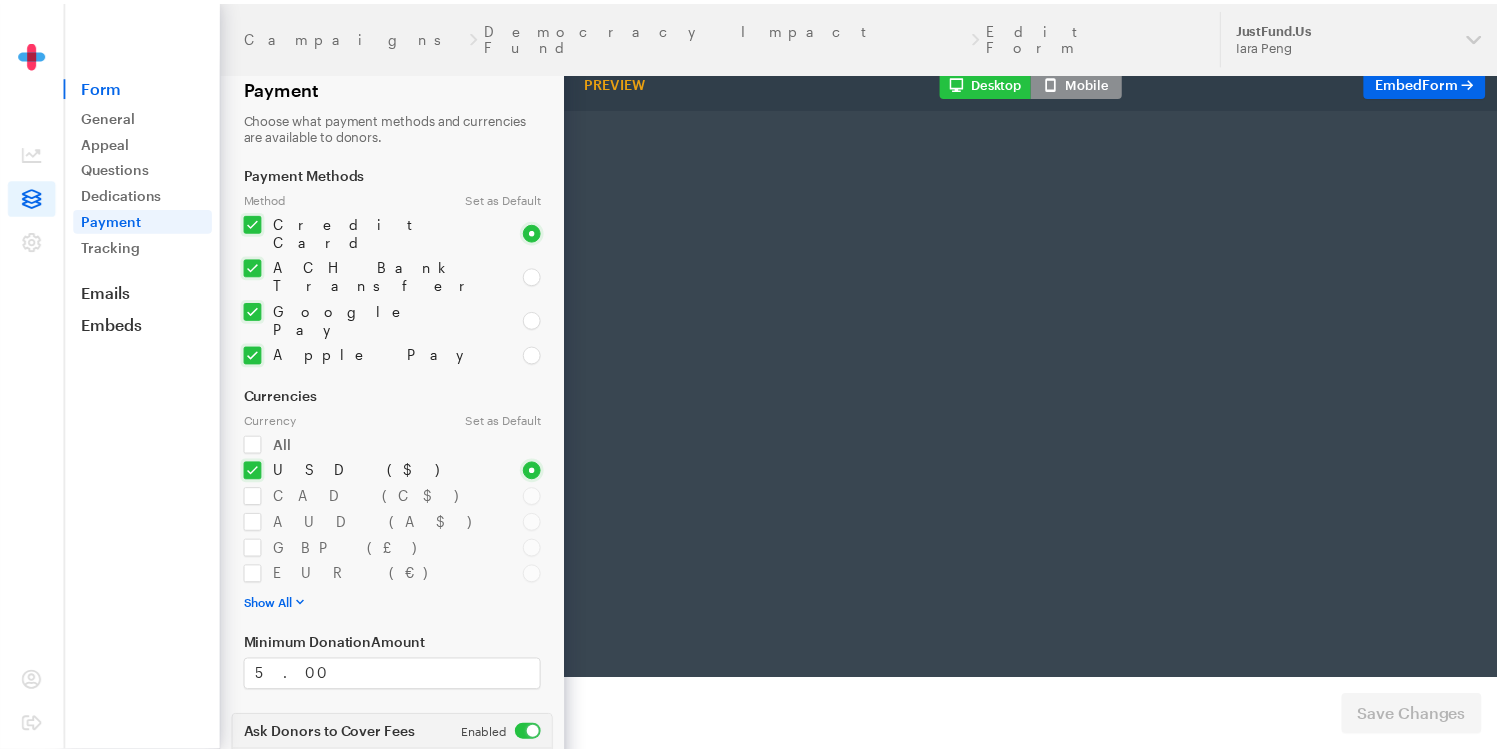 scroll, scrollTop: 0, scrollLeft: 0, axis: both 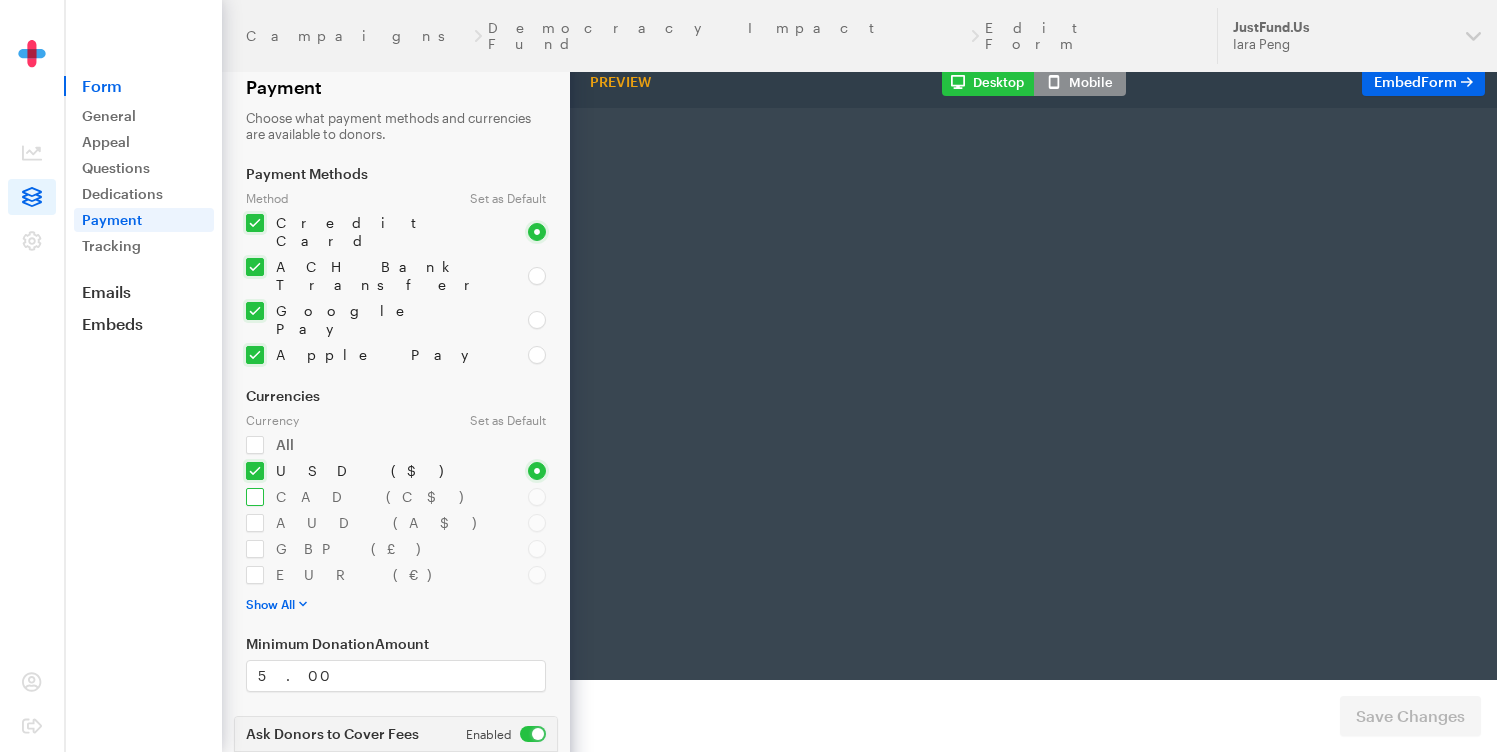 radio on "true" 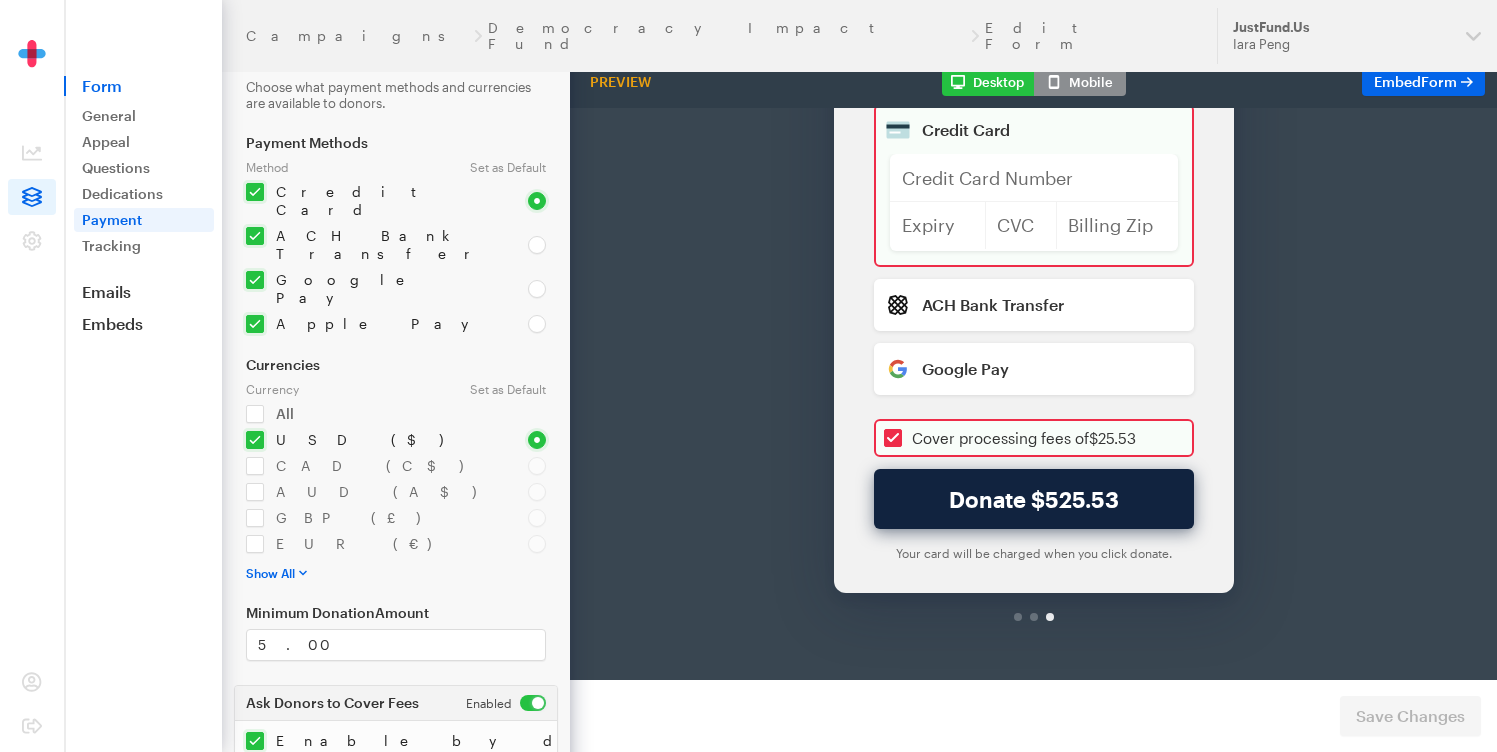 scroll, scrollTop: 147, scrollLeft: 0, axis: vertical 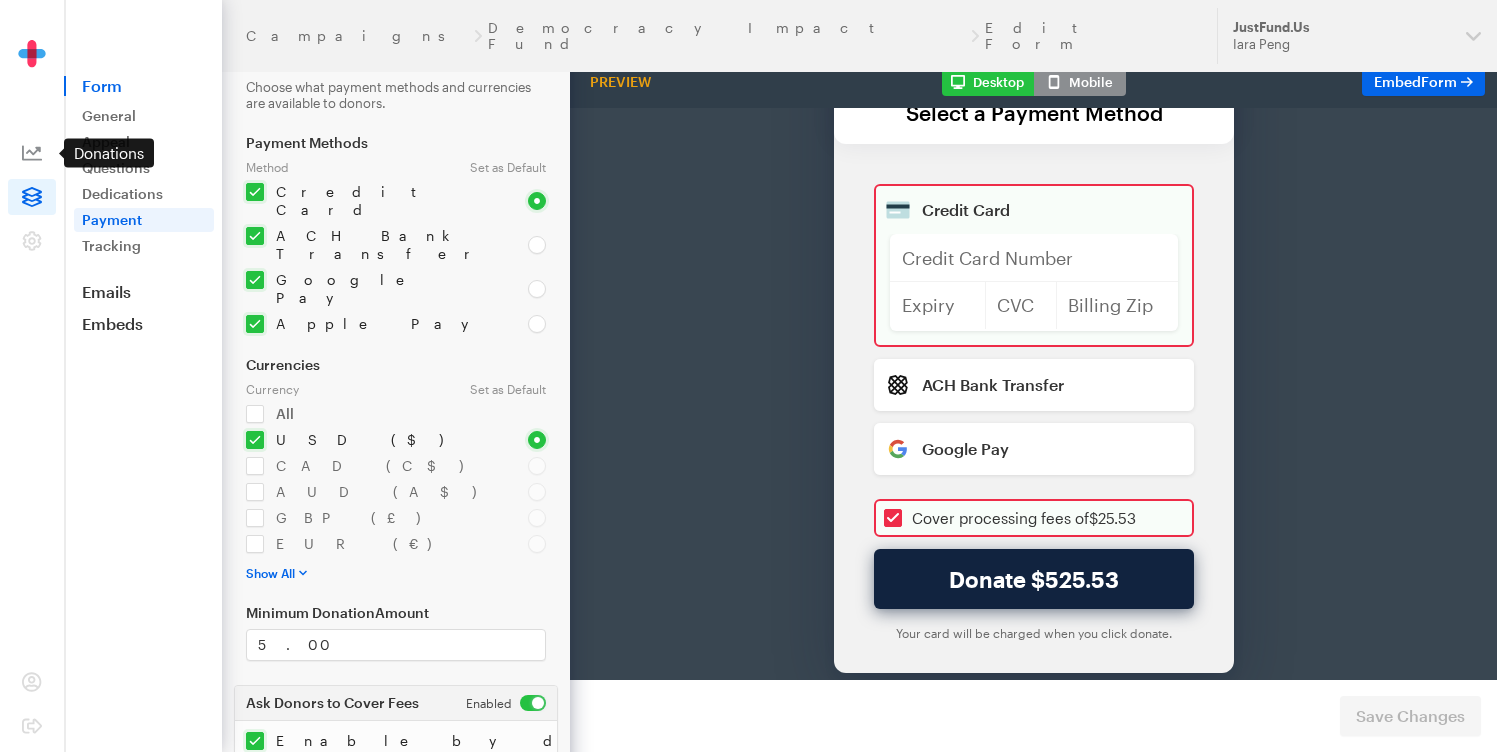 click at bounding box center [32, 153] 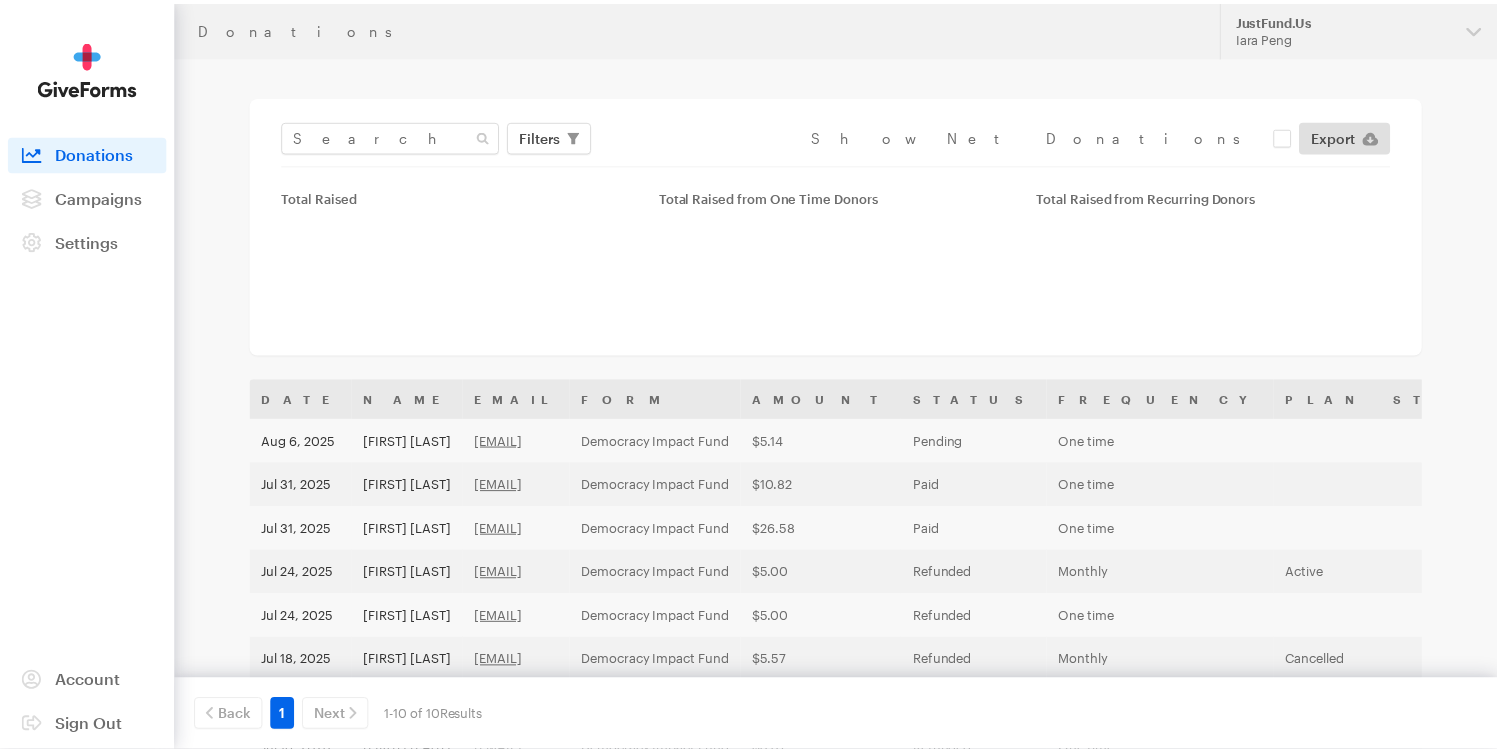 scroll, scrollTop: 0, scrollLeft: 0, axis: both 